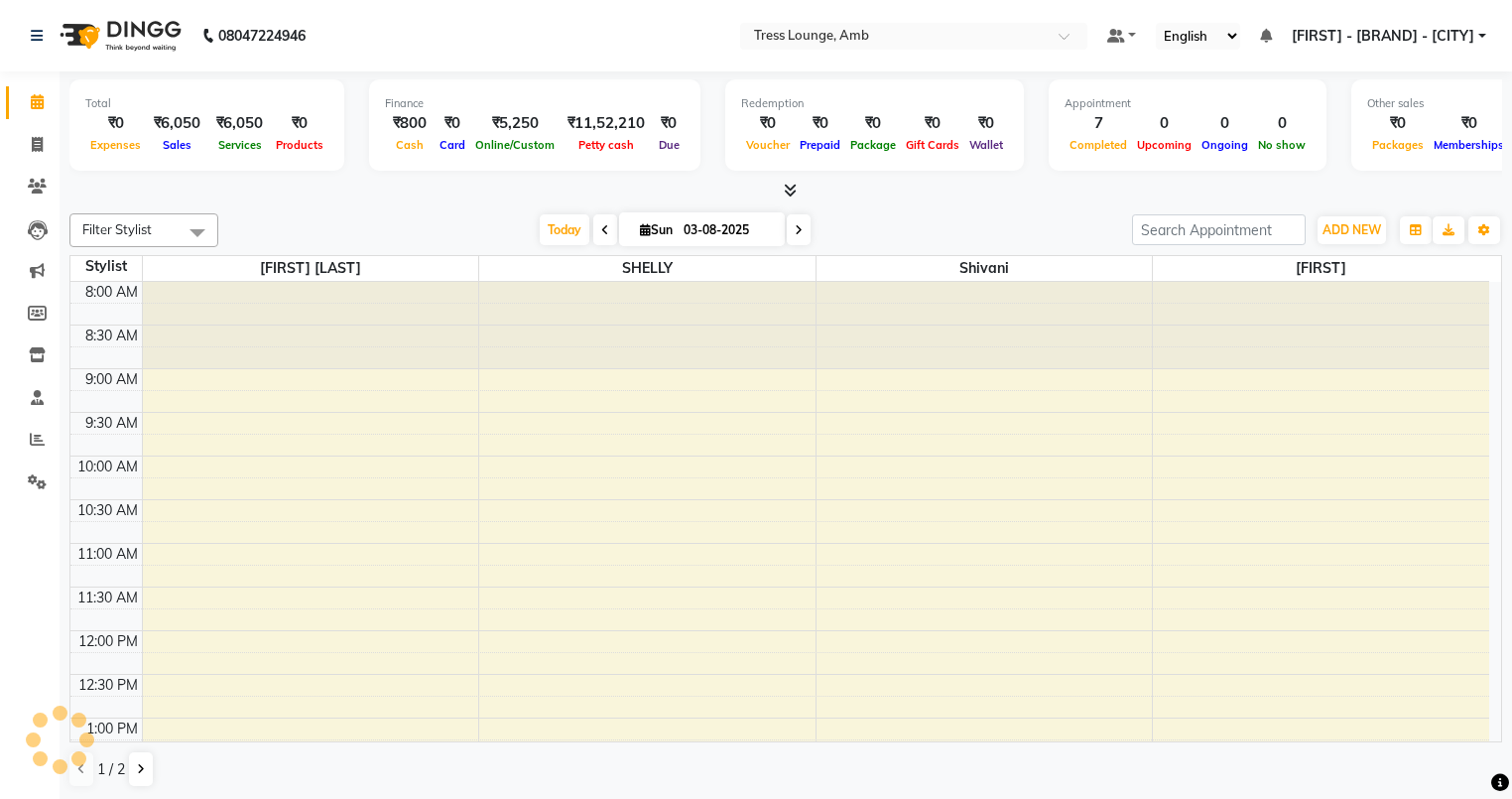 scroll, scrollTop: 0, scrollLeft: 0, axis: both 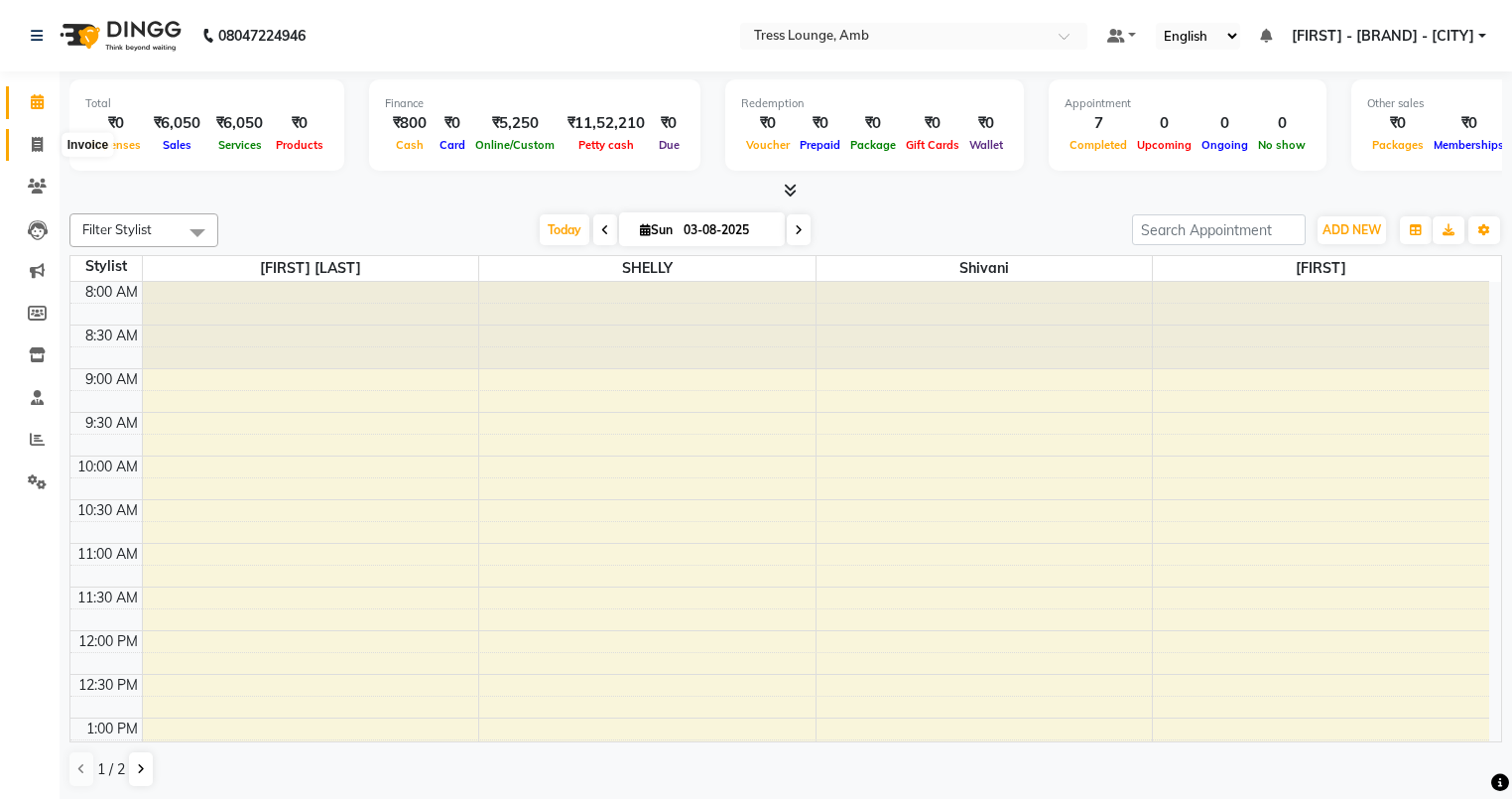 click 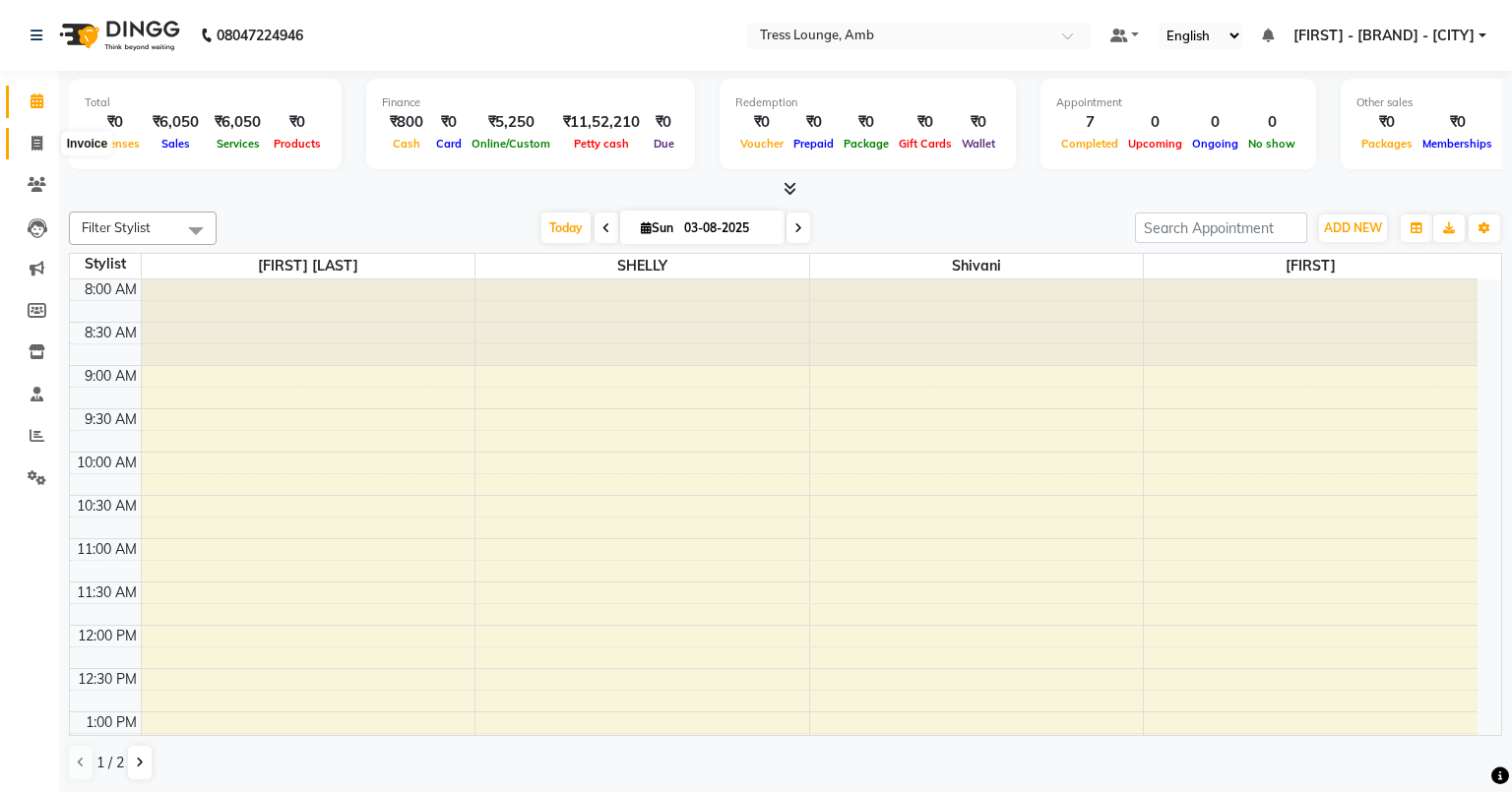 select on "5899" 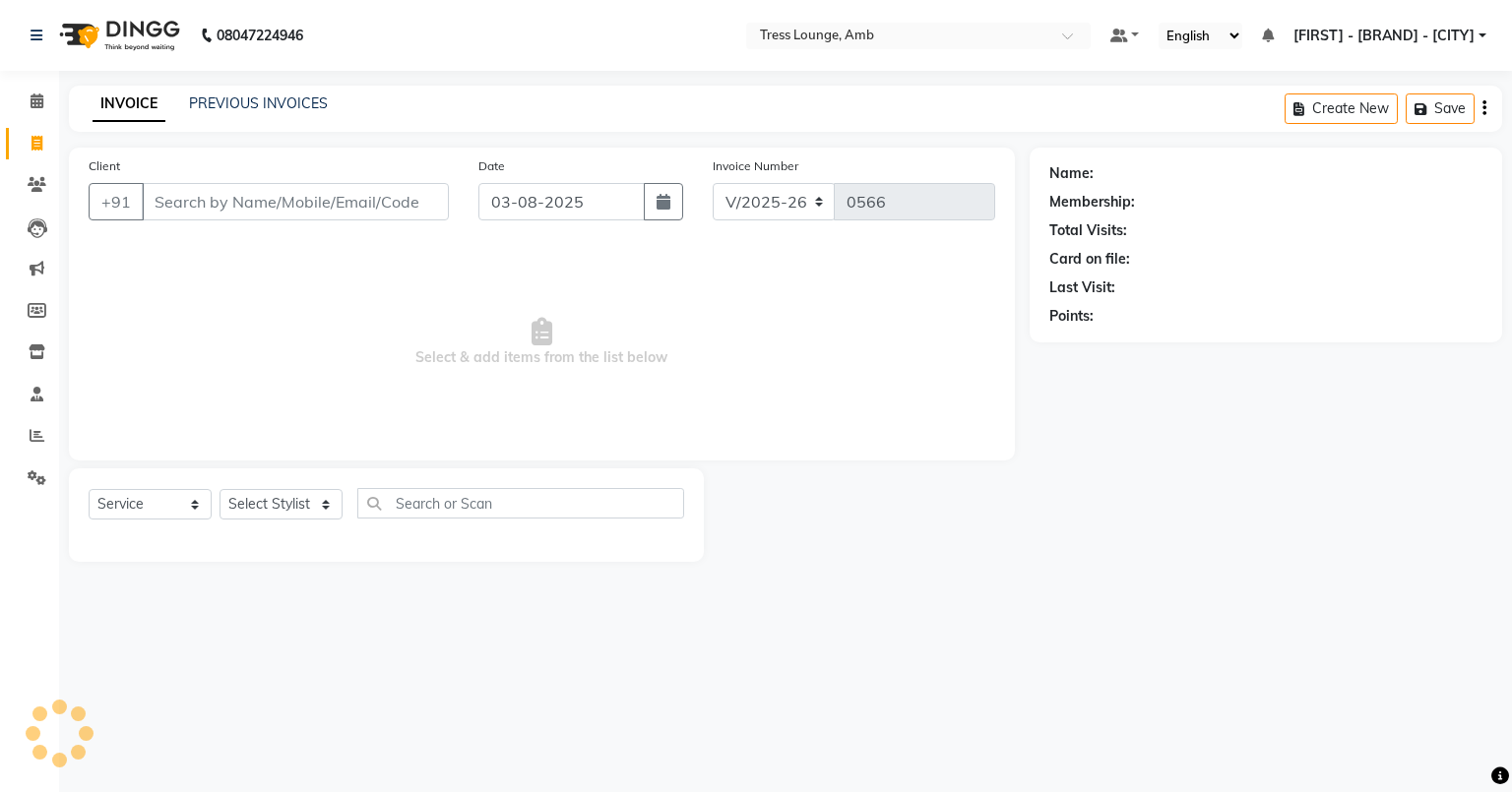 click on "PREVIOUS INVOICES" 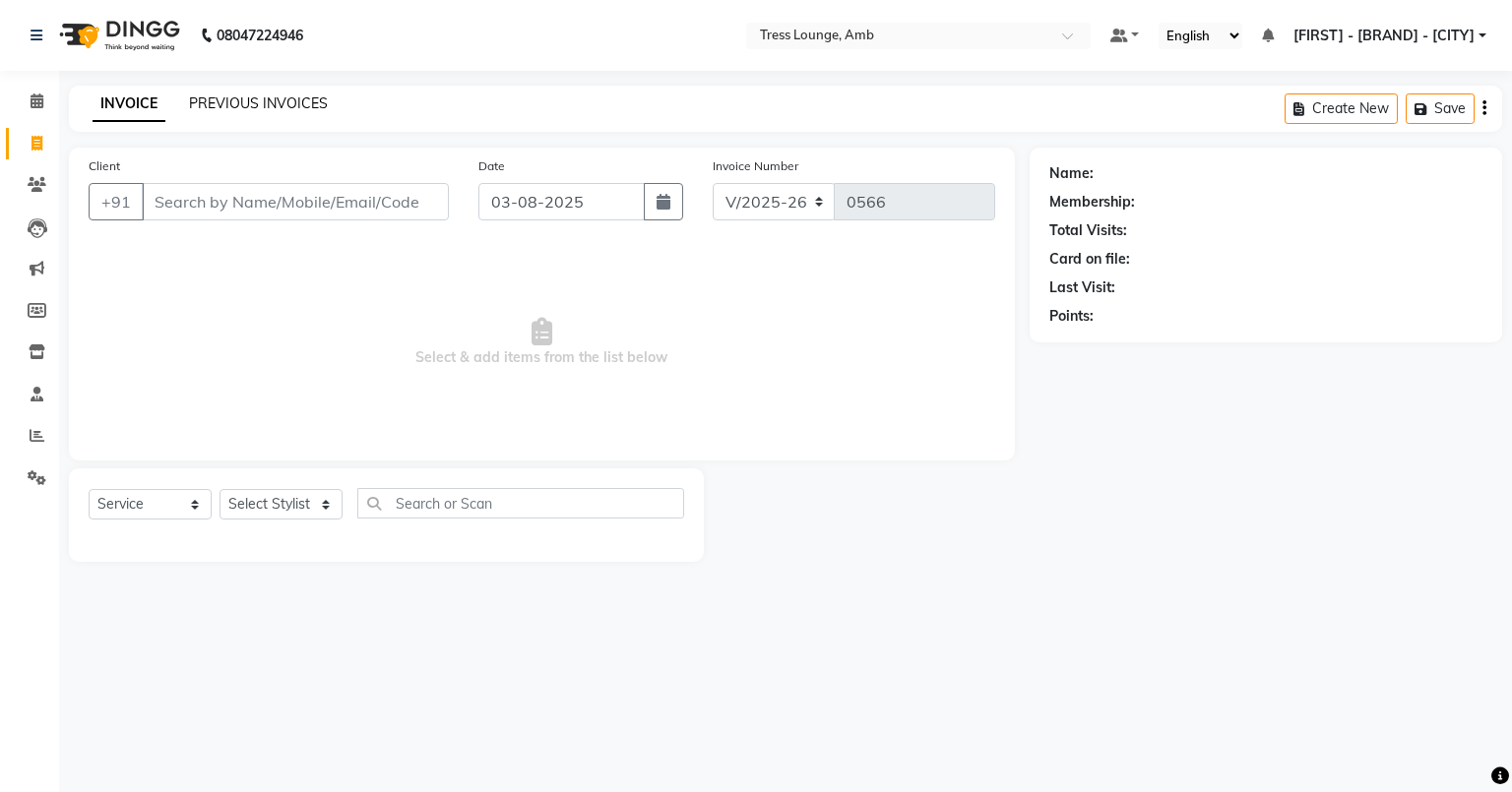click on "PREVIOUS INVOICES" 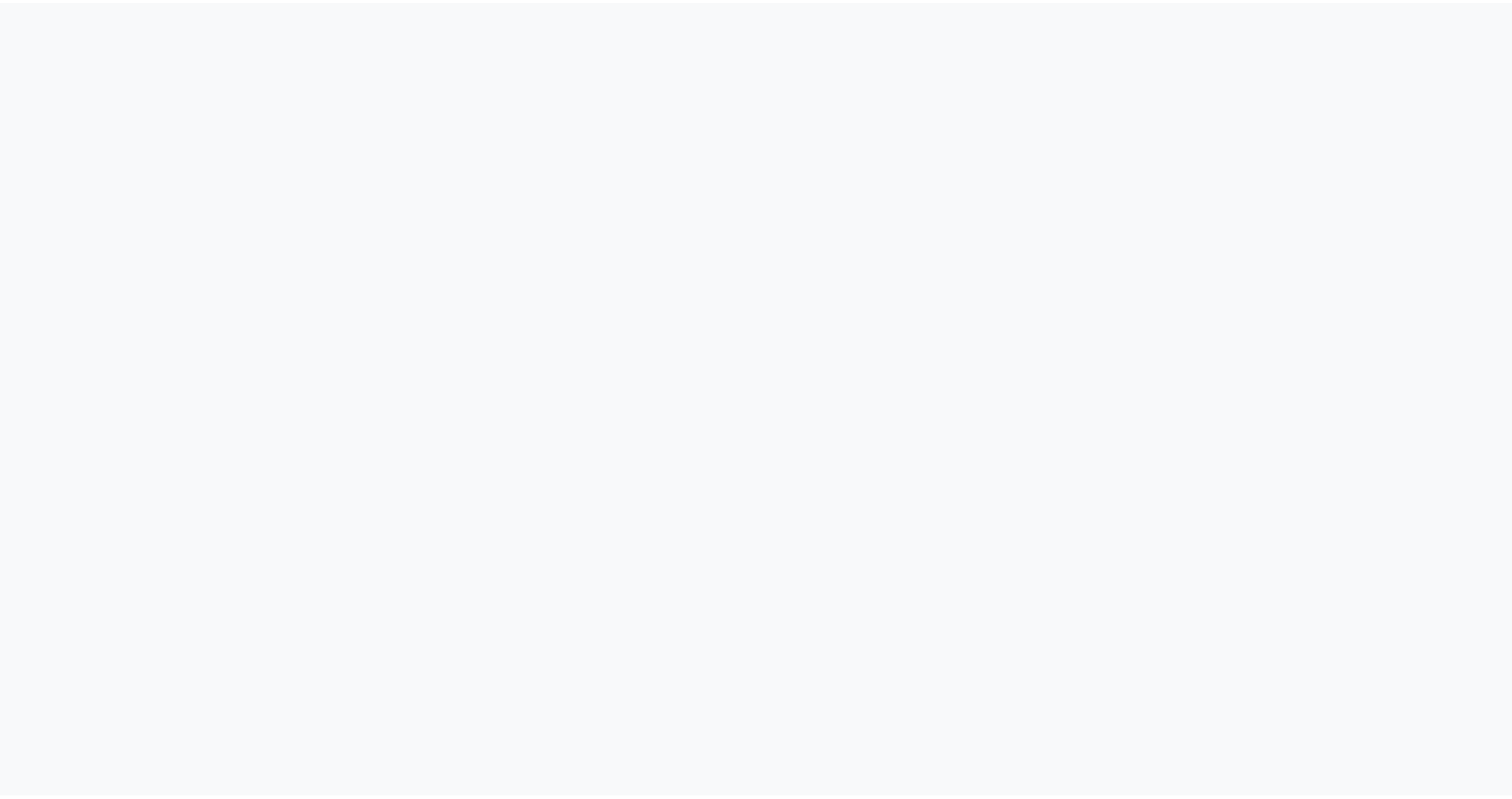 scroll, scrollTop: 0, scrollLeft: 0, axis: both 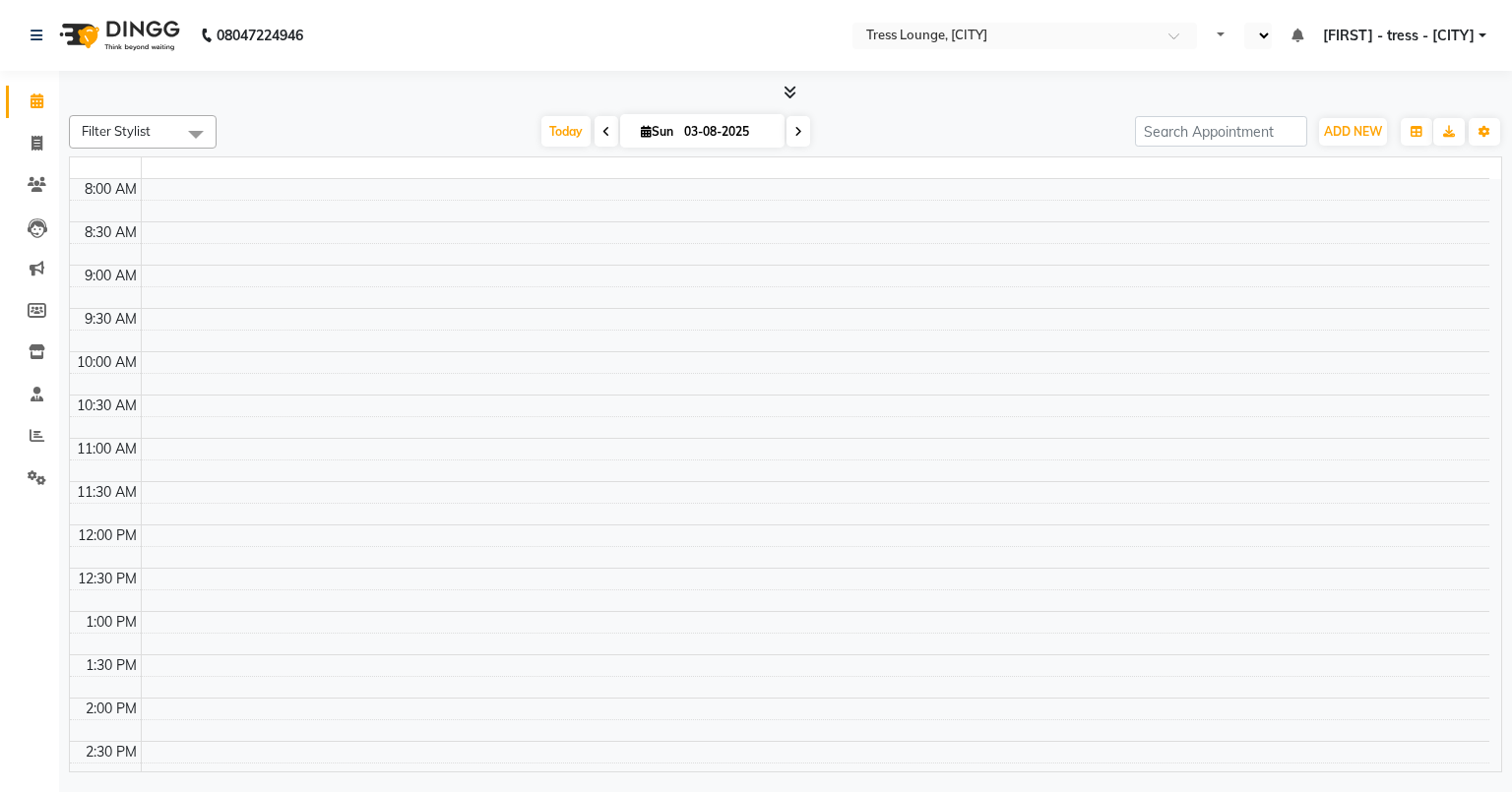 select on "en" 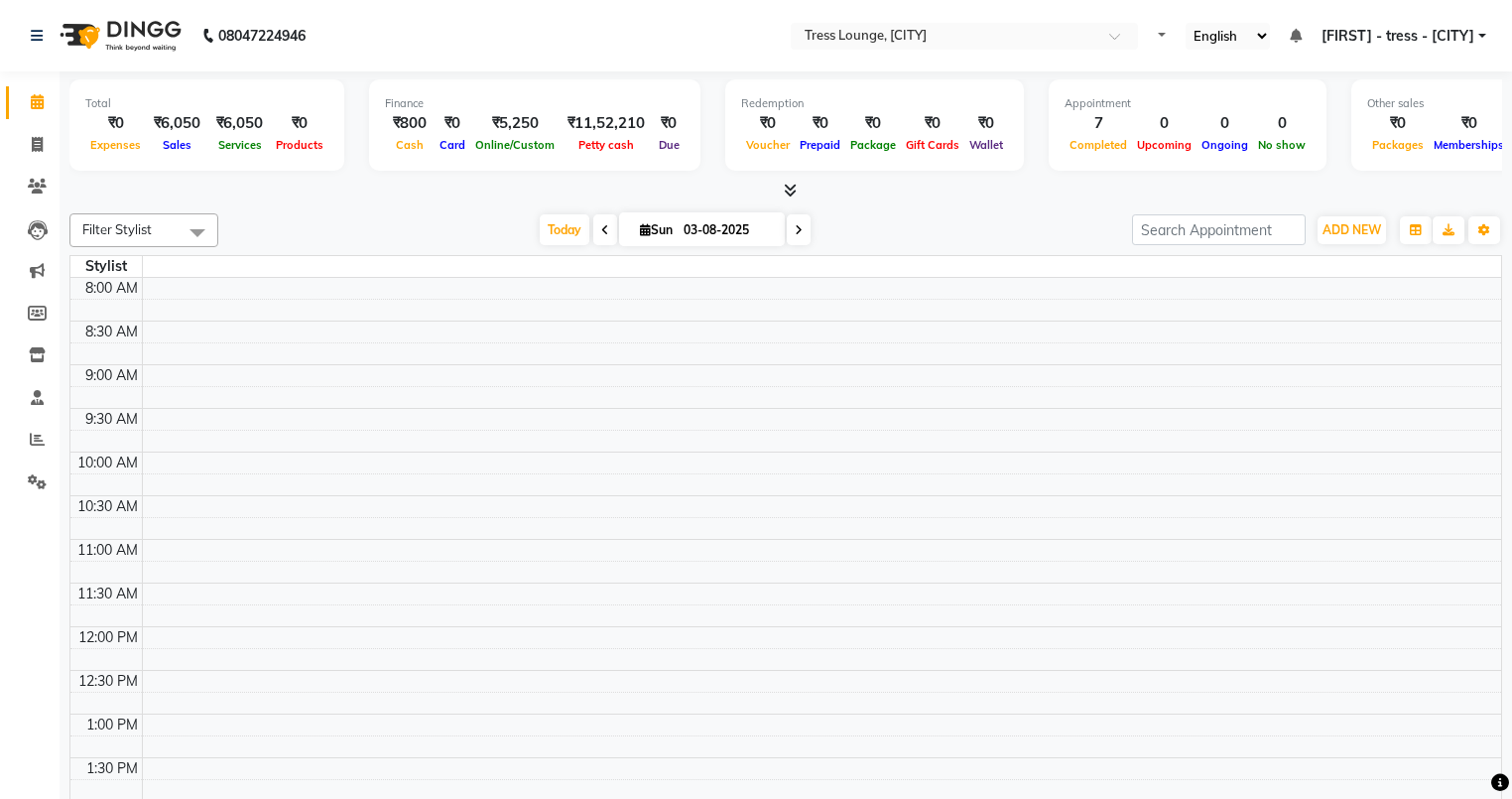 scroll, scrollTop: 712, scrollLeft: 0, axis: vertical 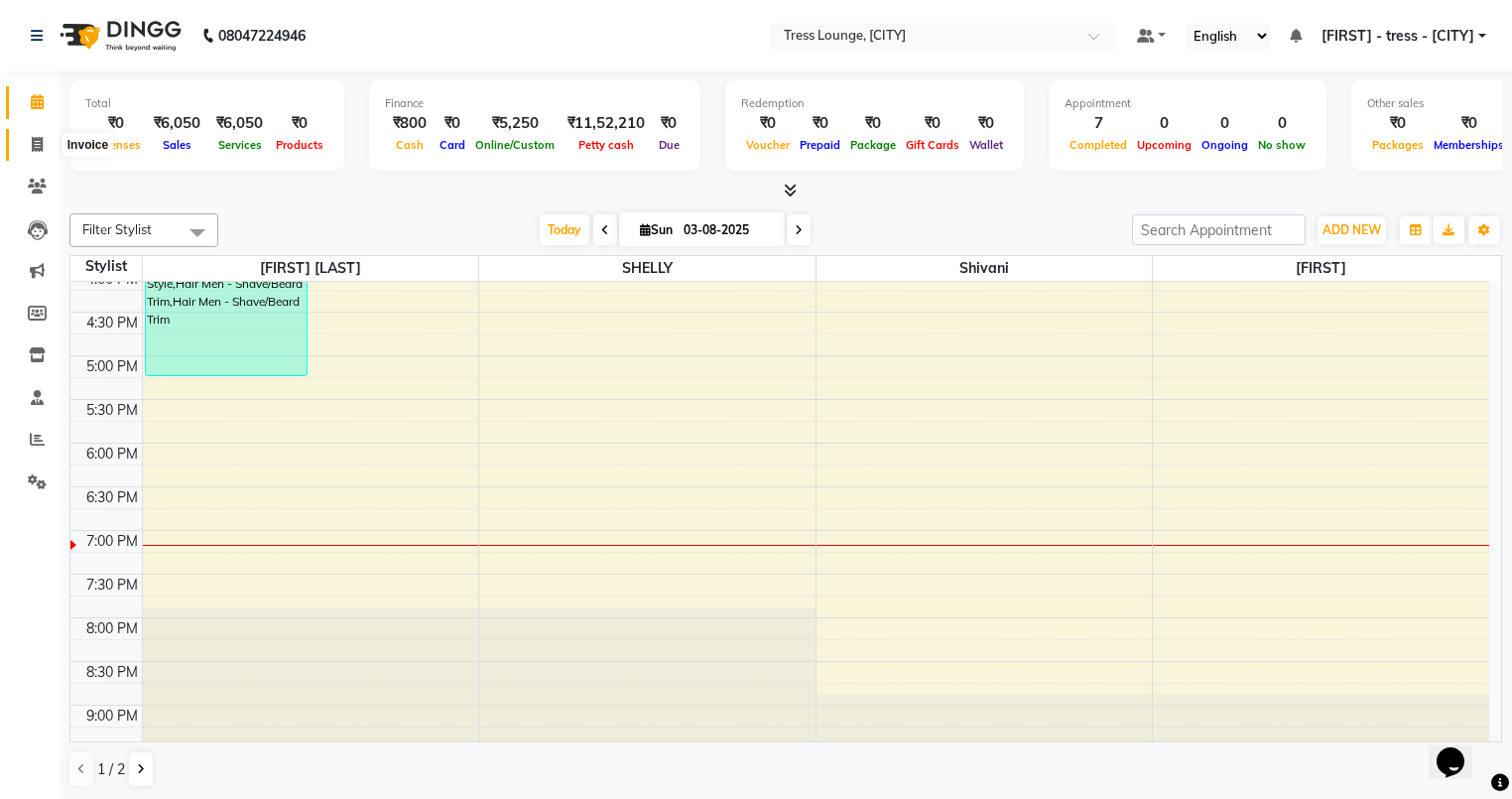 click 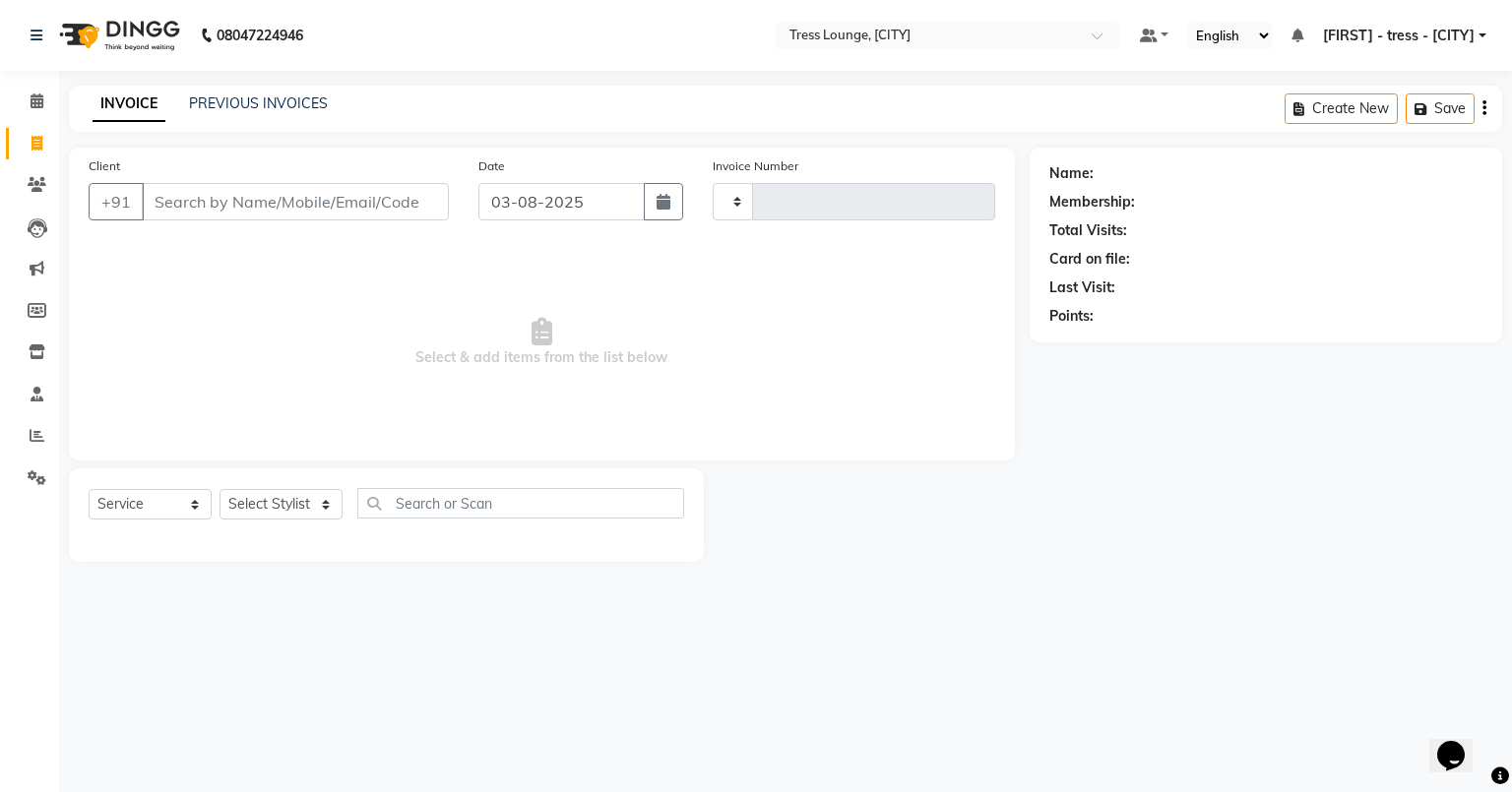type on "0566" 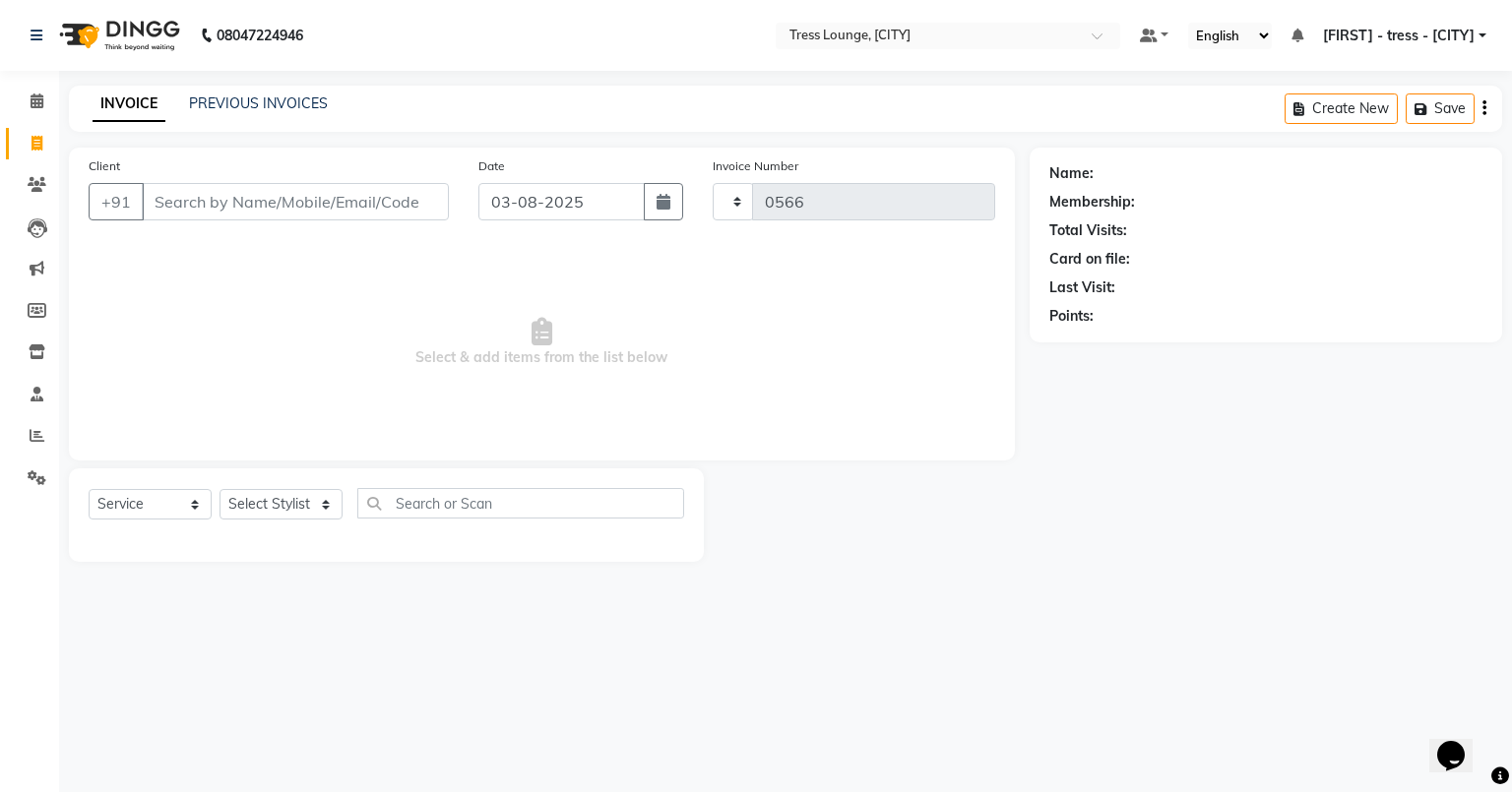 select on "5899" 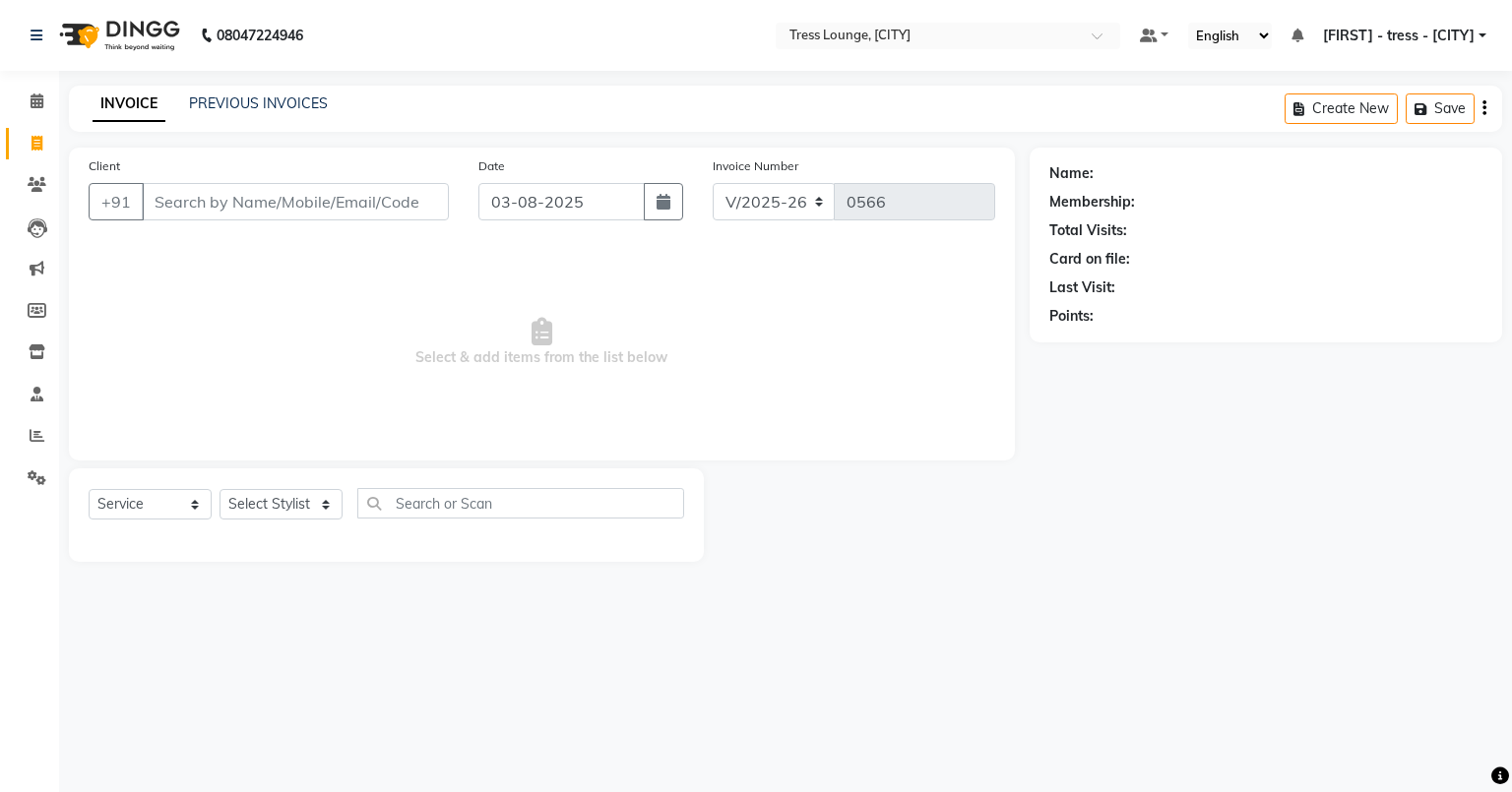 click on "Client" at bounding box center (295, 202) 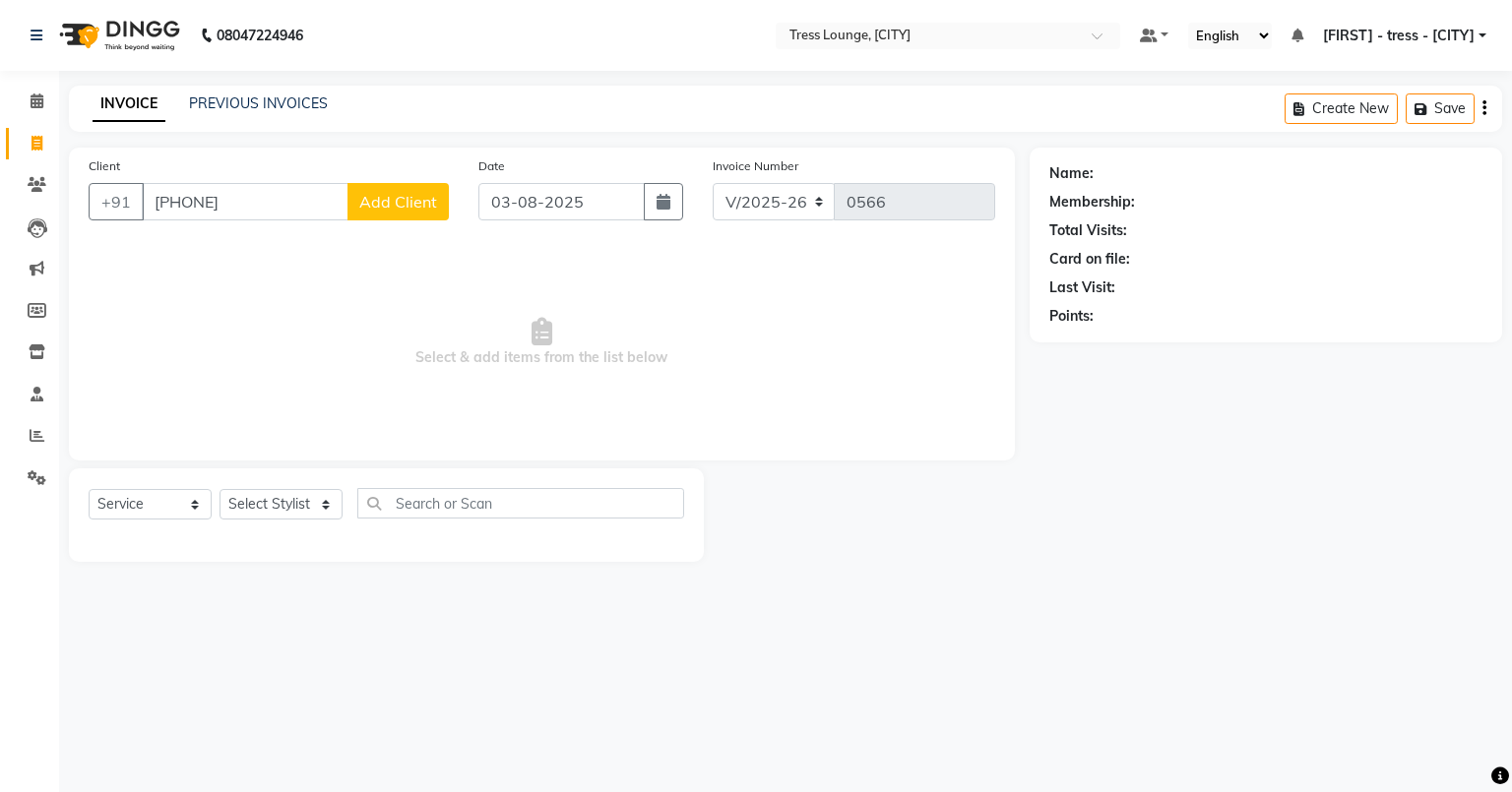 type on "[PHONE]" 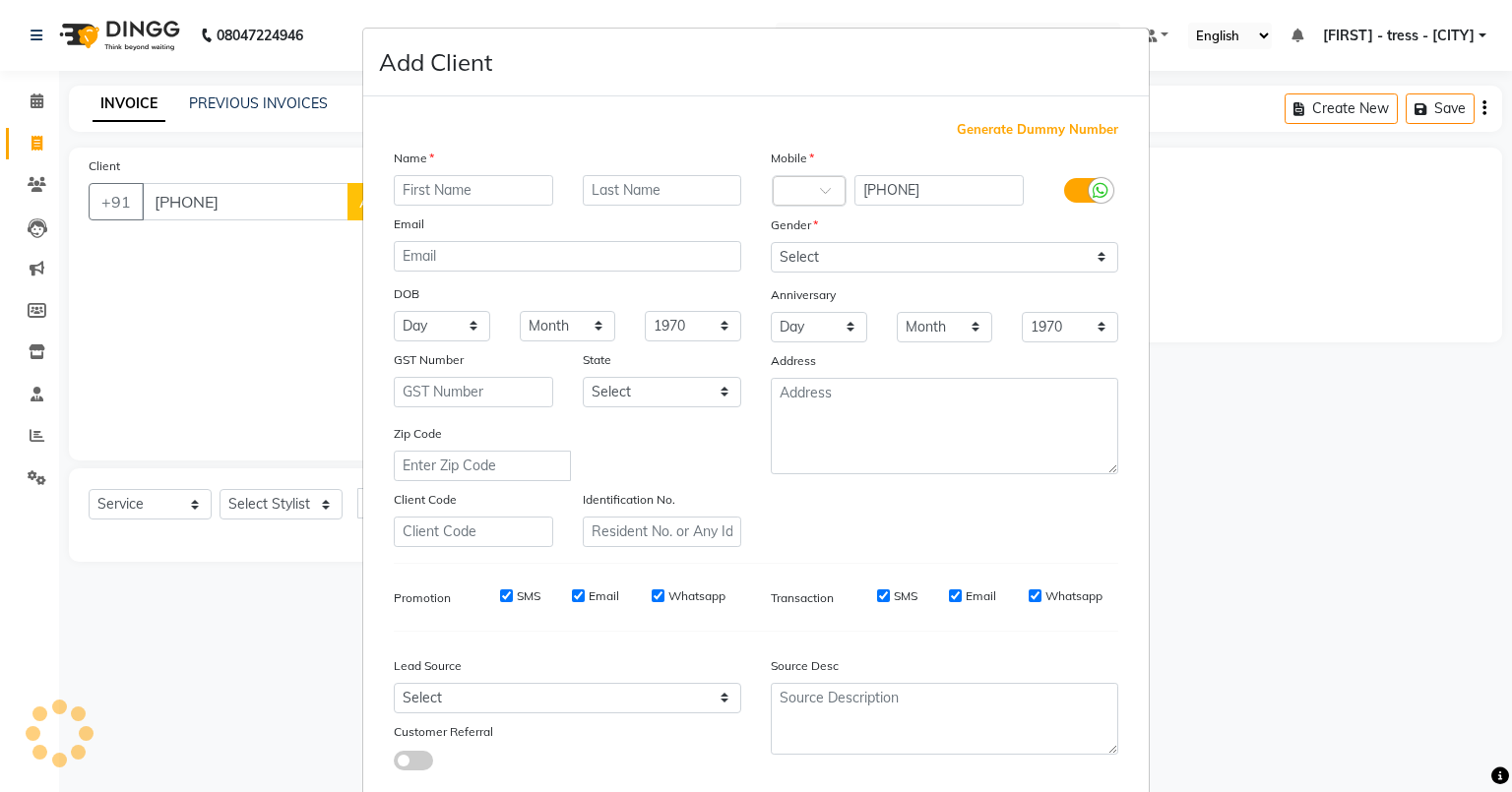 click at bounding box center (473, 190) 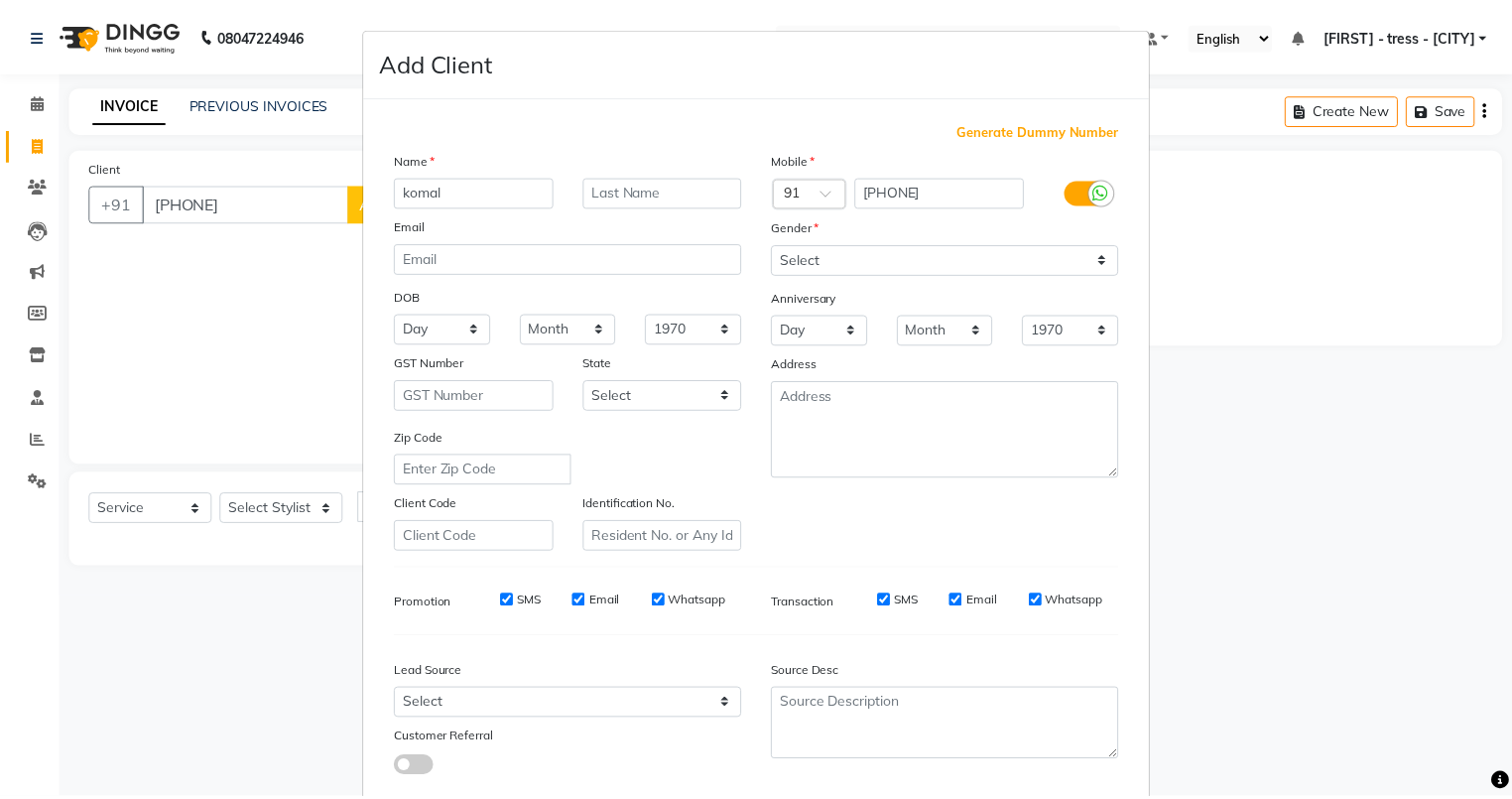 scroll, scrollTop: 79, scrollLeft: 0, axis: vertical 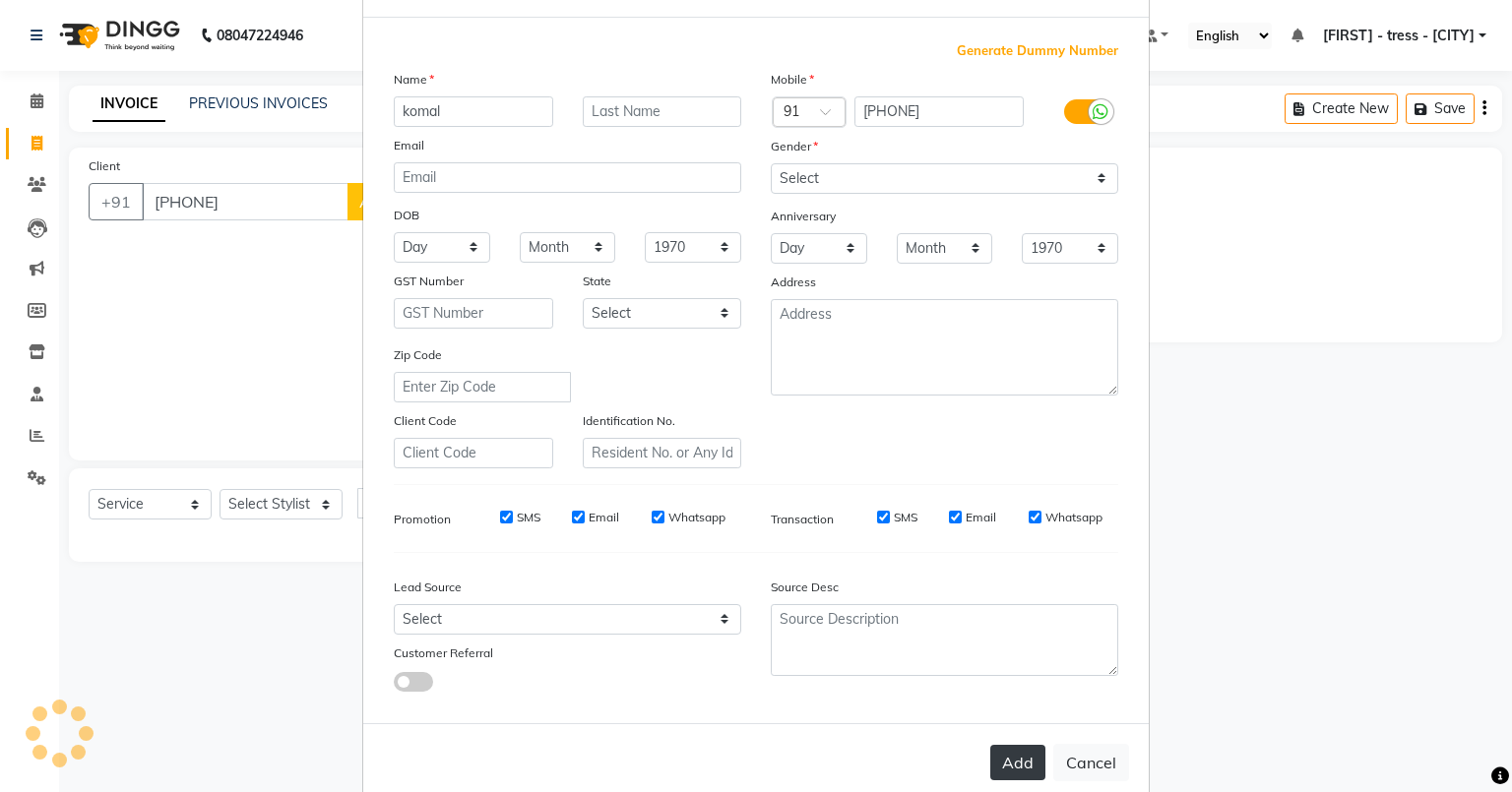 type on "komal" 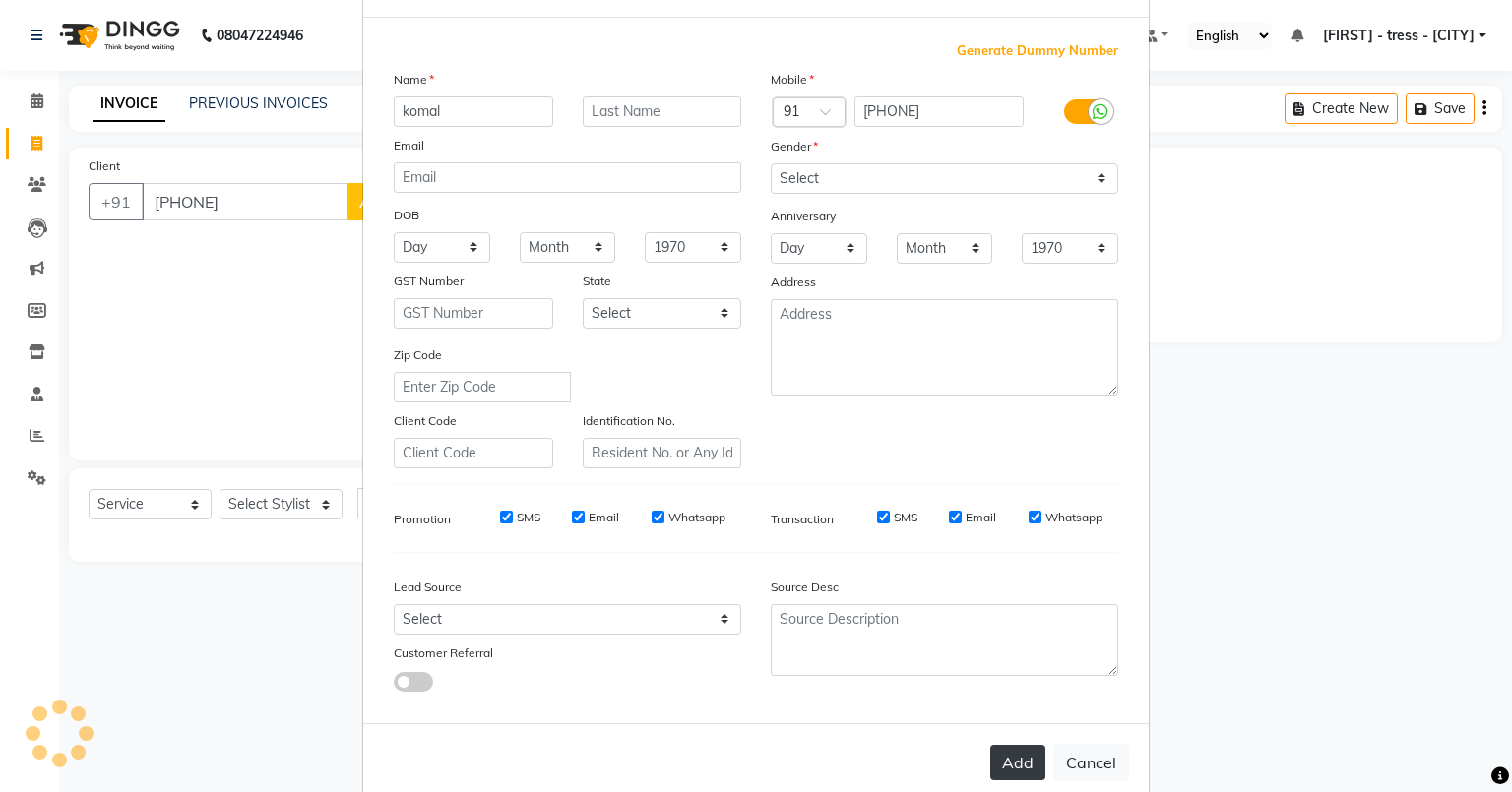 click on "Add" at bounding box center (1018, 762) 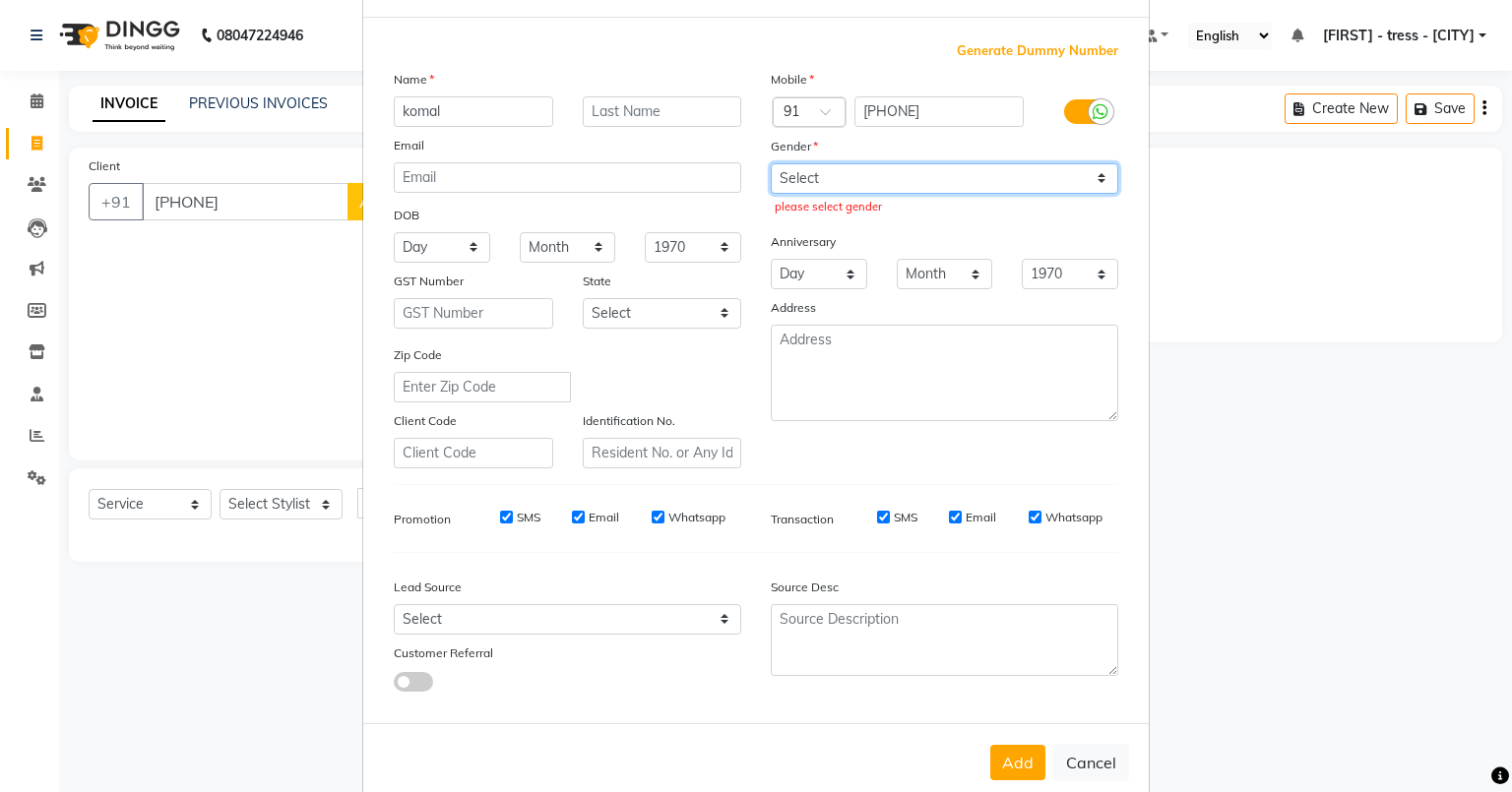 click on "Select Male Female Other Prefer Not To Say" at bounding box center [944, 178] 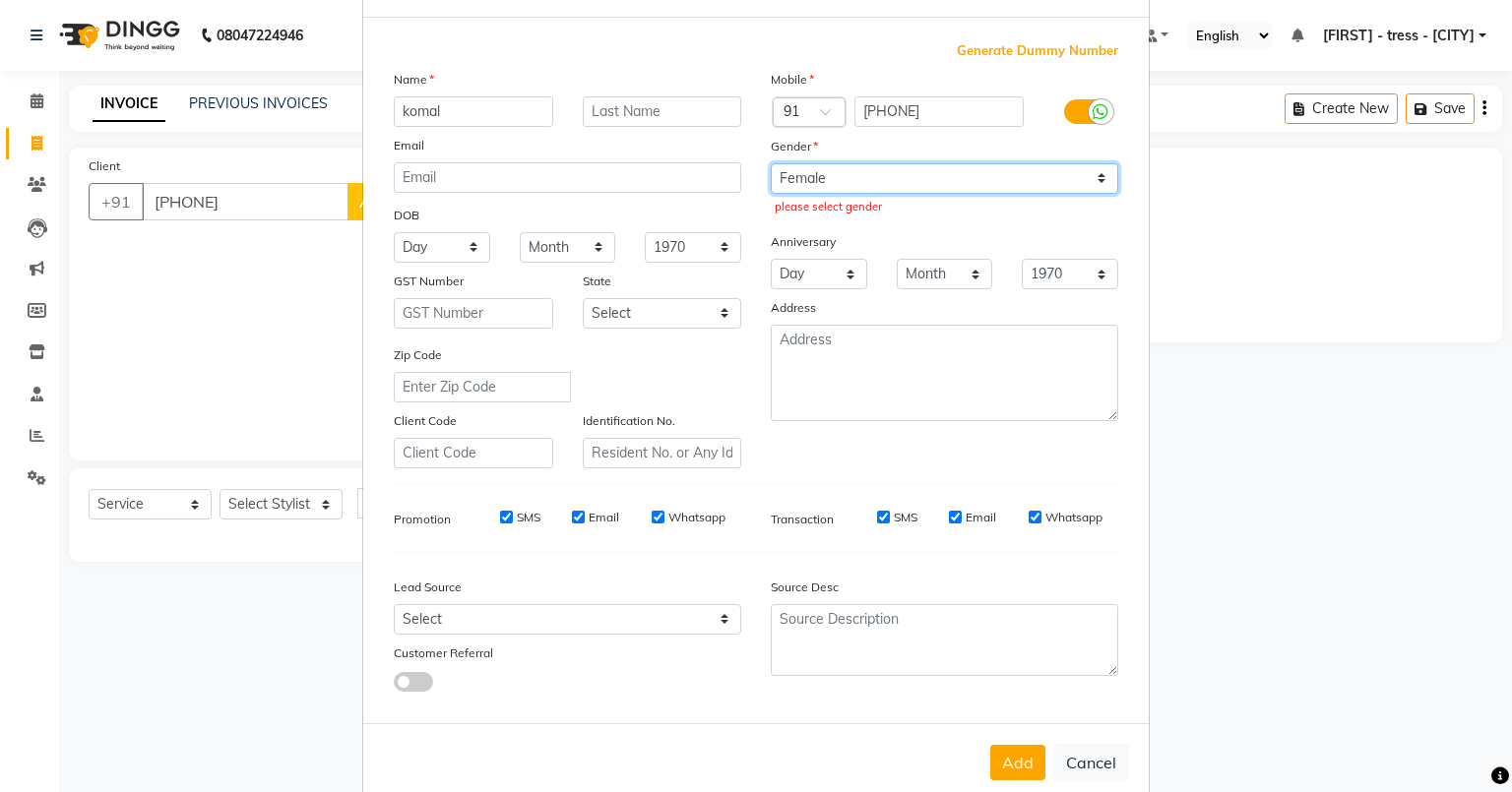 click on "Select Male Female Other Prefer Not To Say" at bounding box center [944, 178] 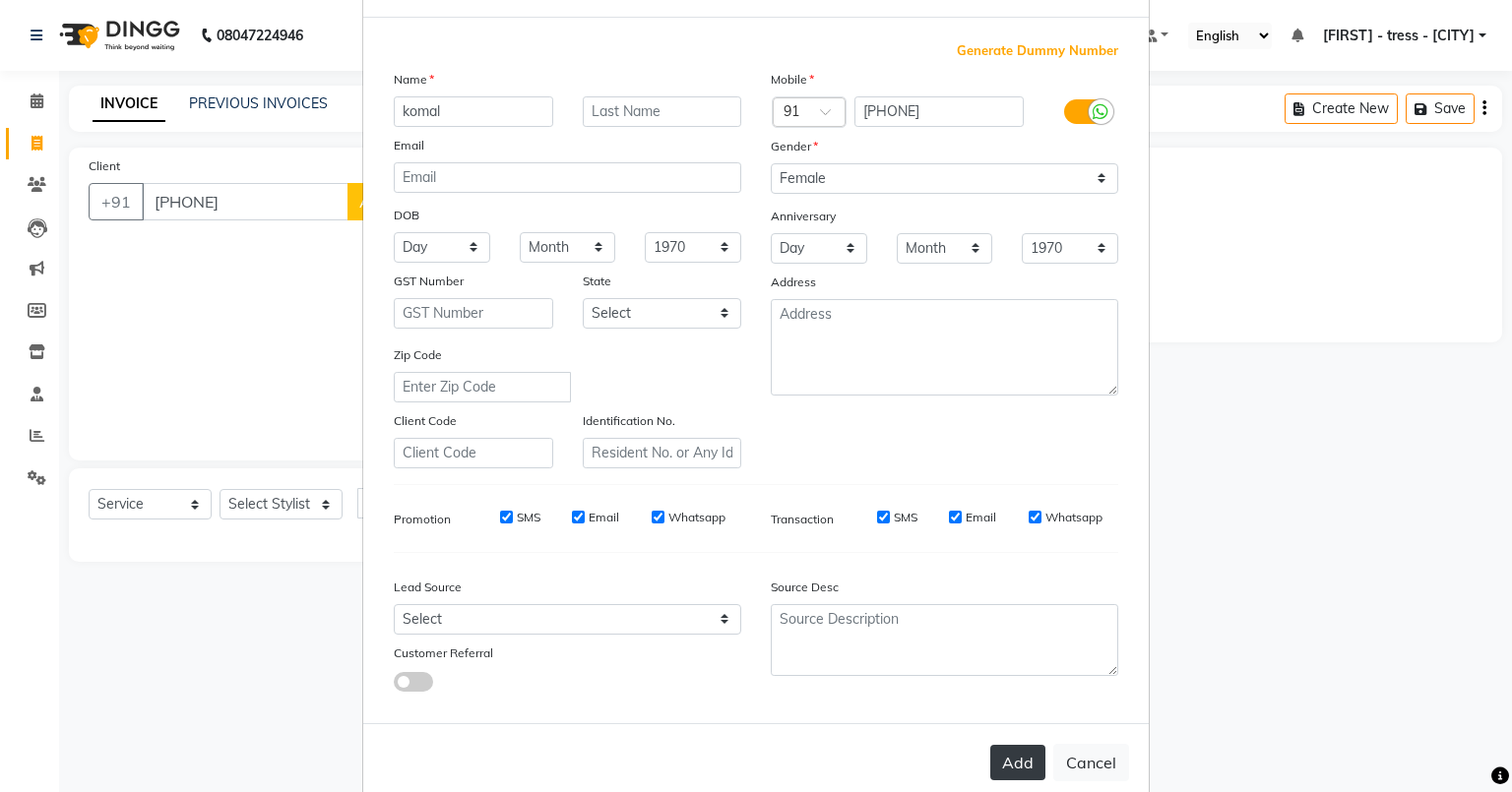 click on "Add" at bounding box center (1018, 762) 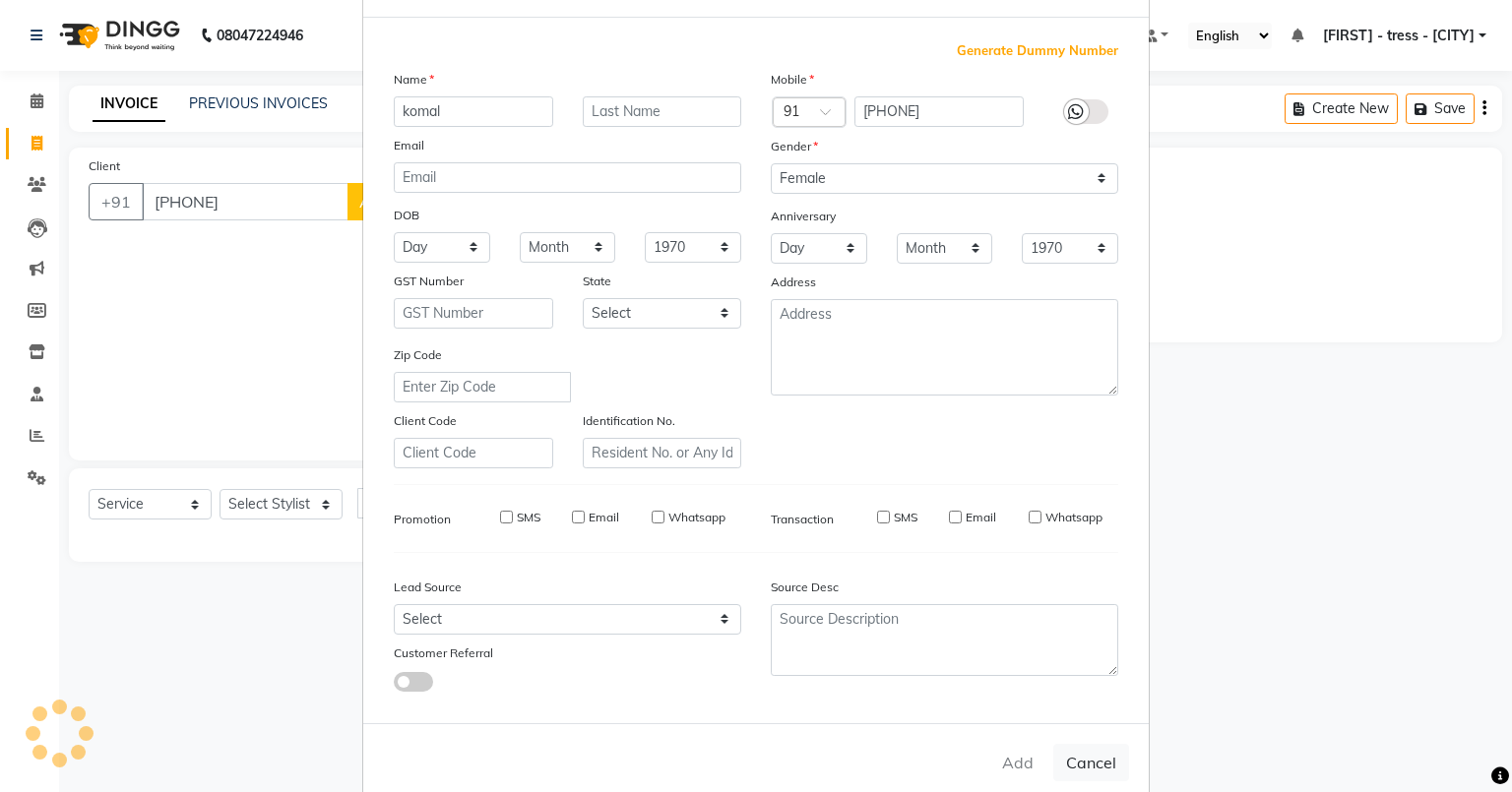 type 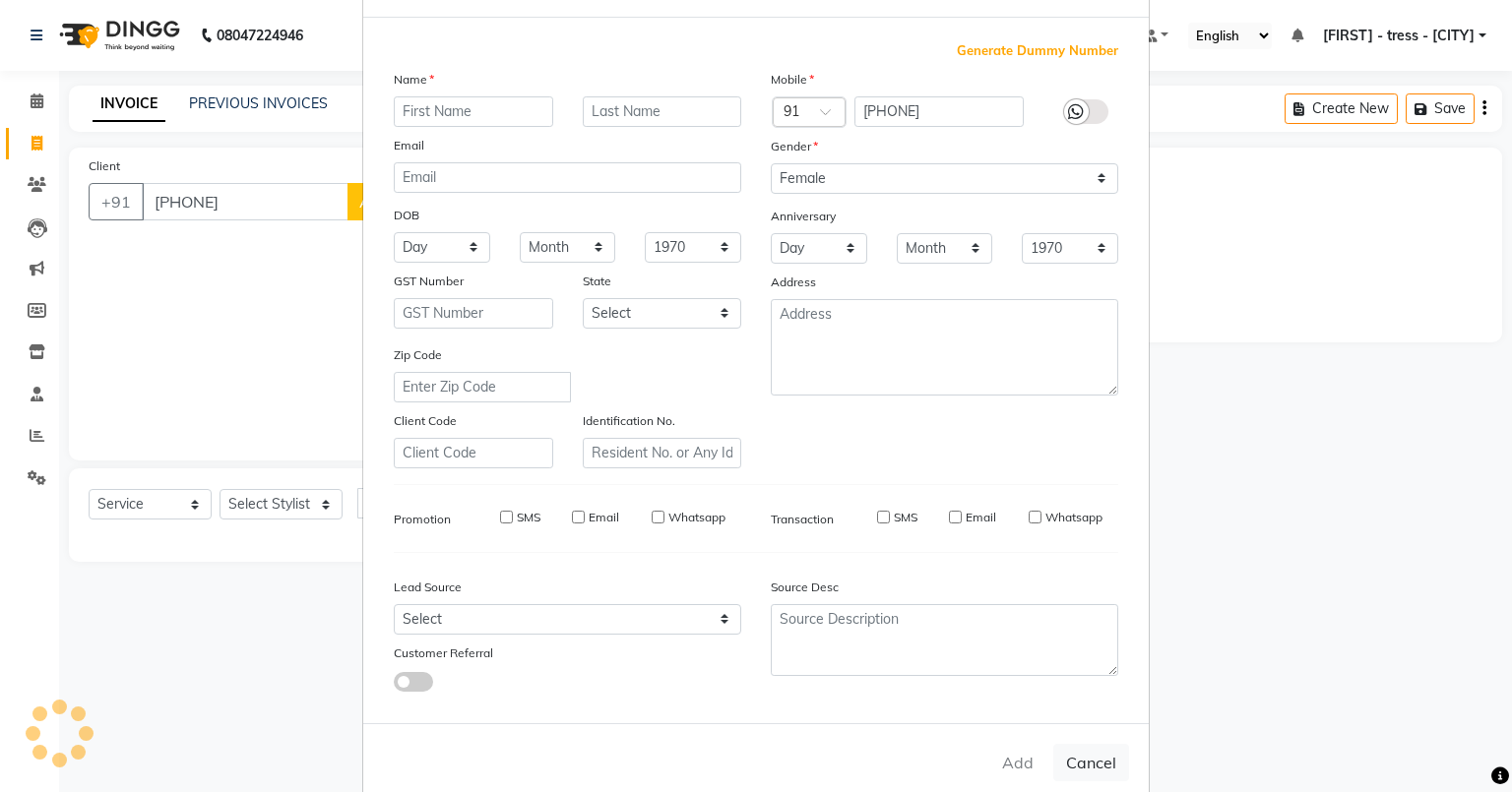 select 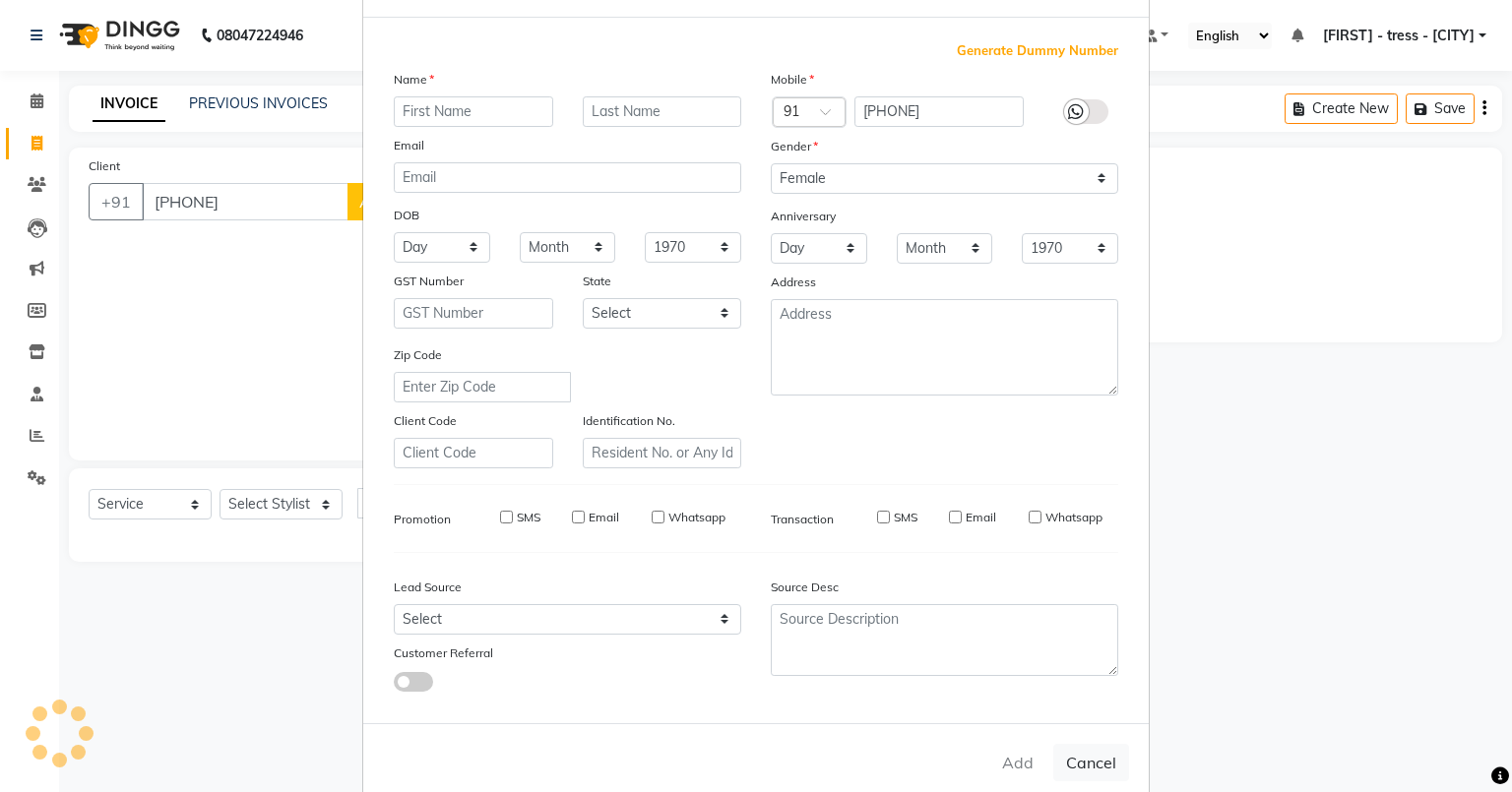 select 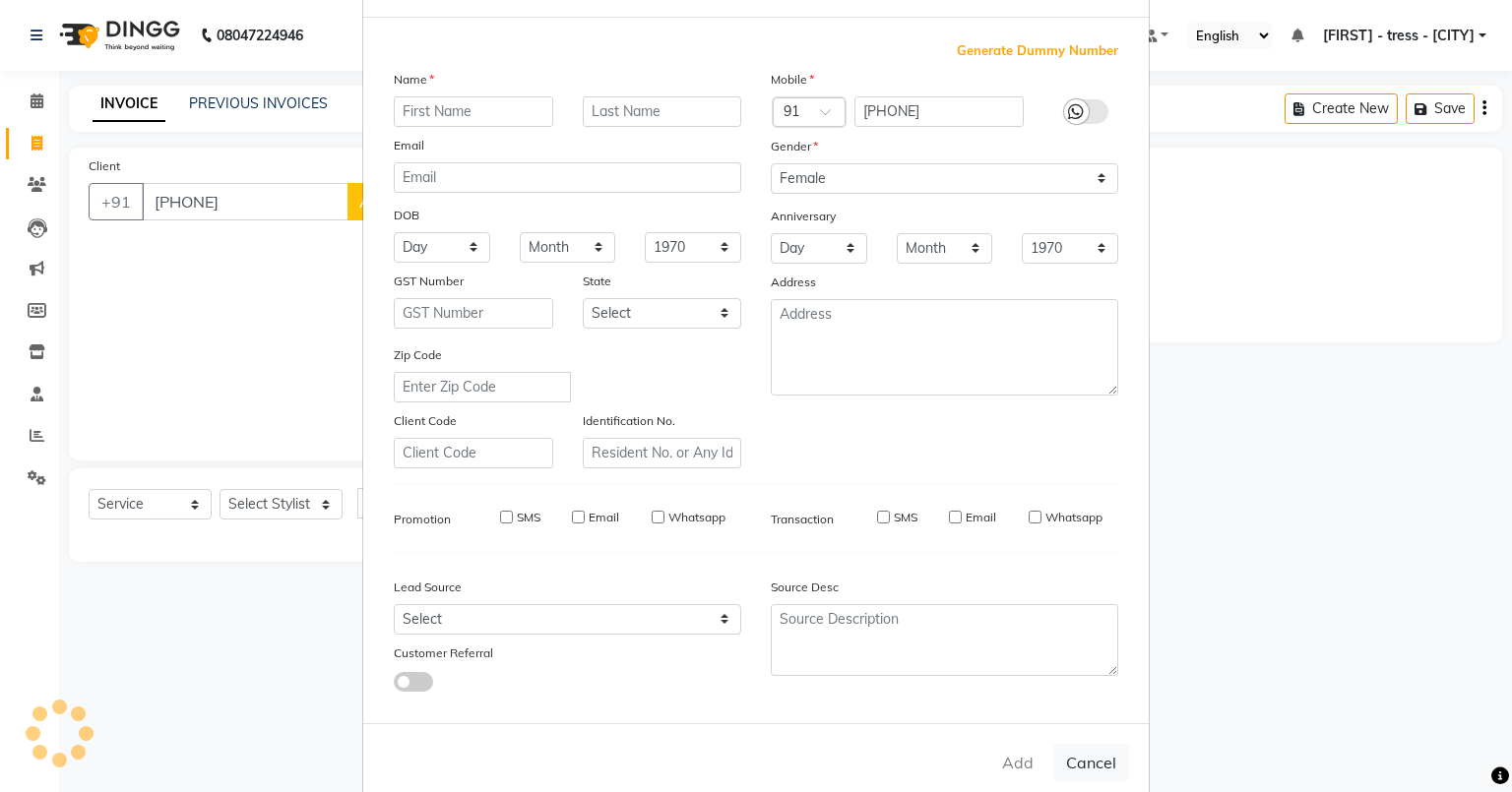 select 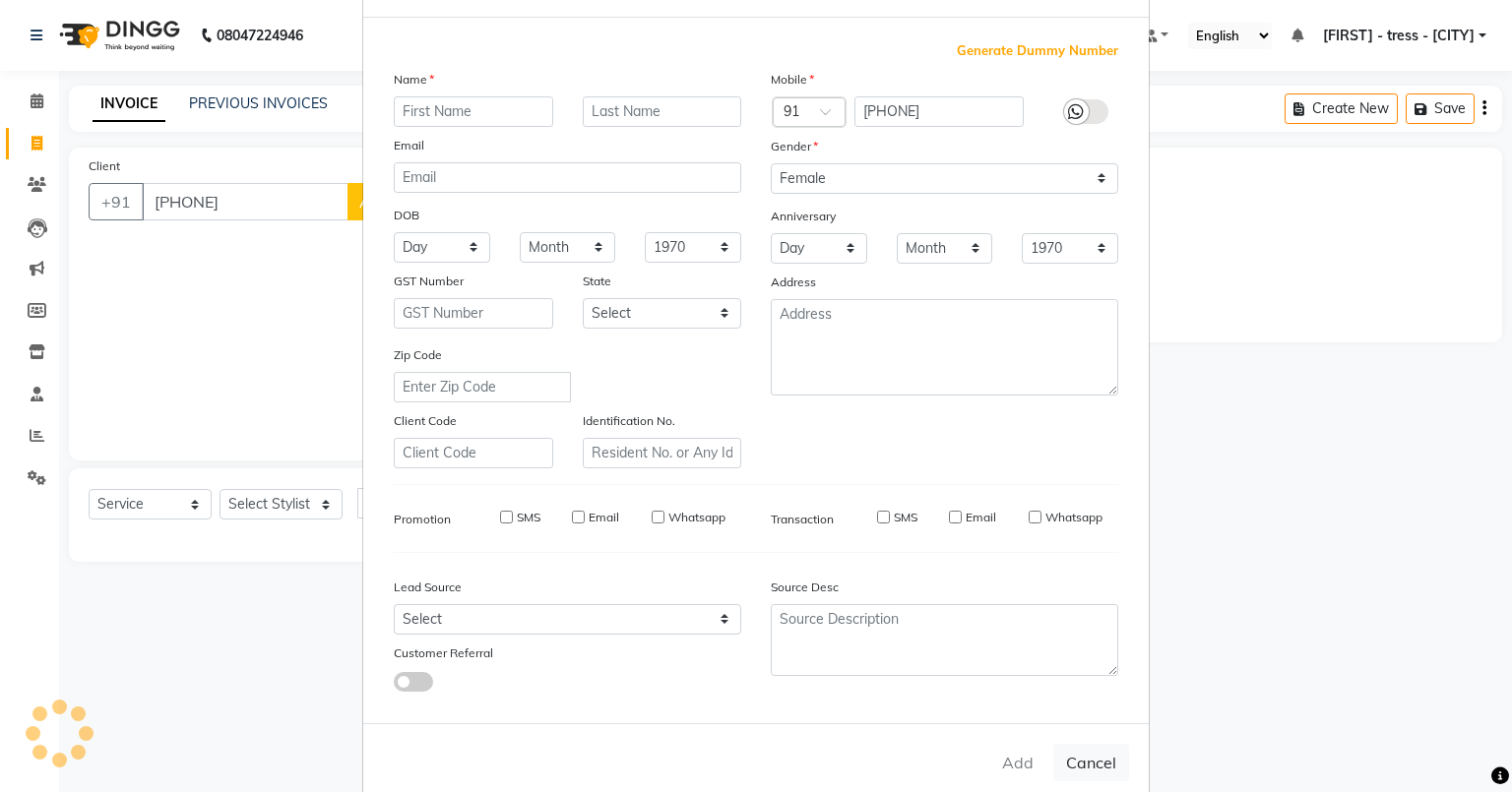 select 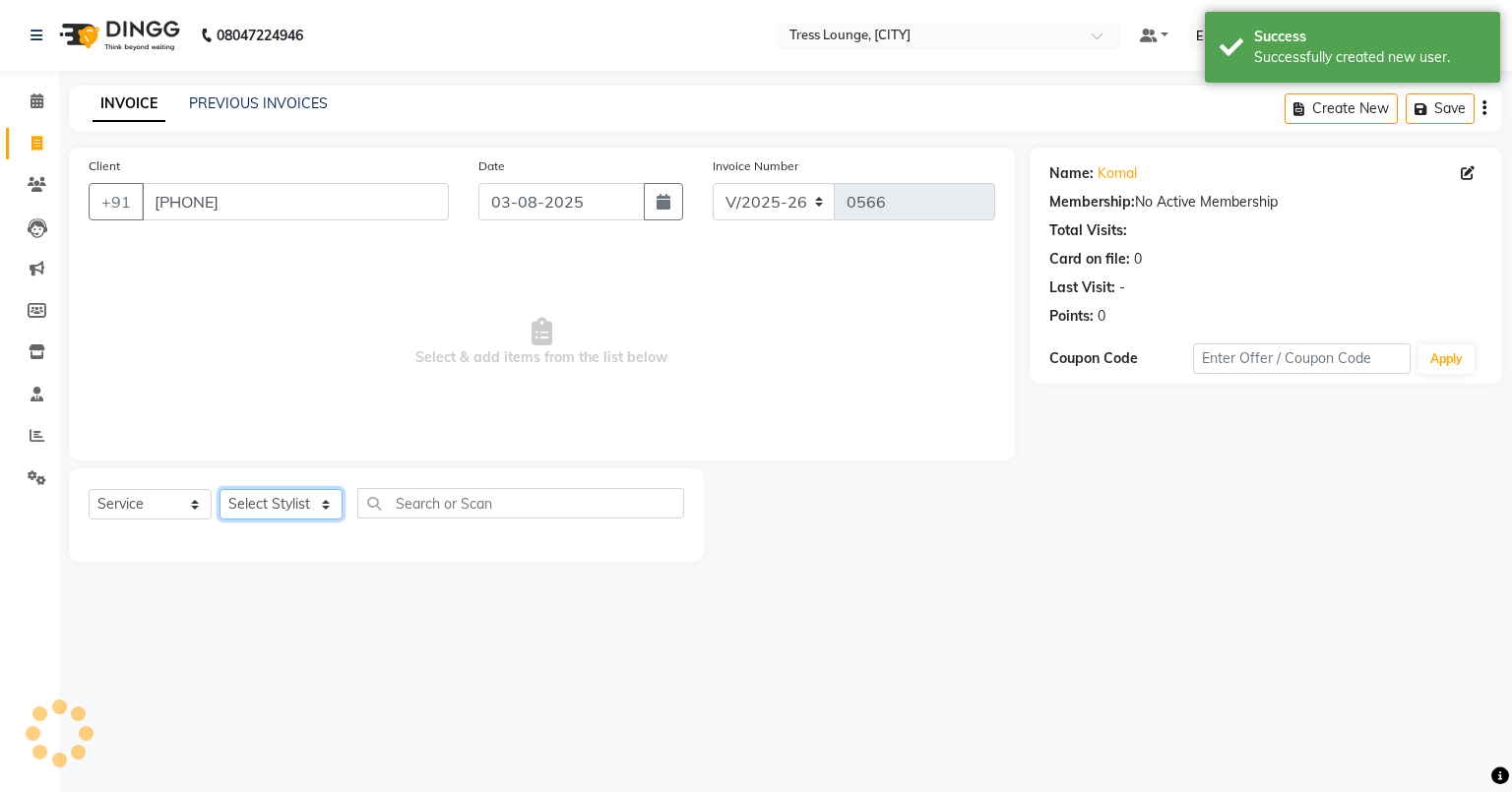 click on "Select Stylist [FIRST] [LAST] [FIRST] [FIRST] [FIRST] [FIRST] [FIRST]" 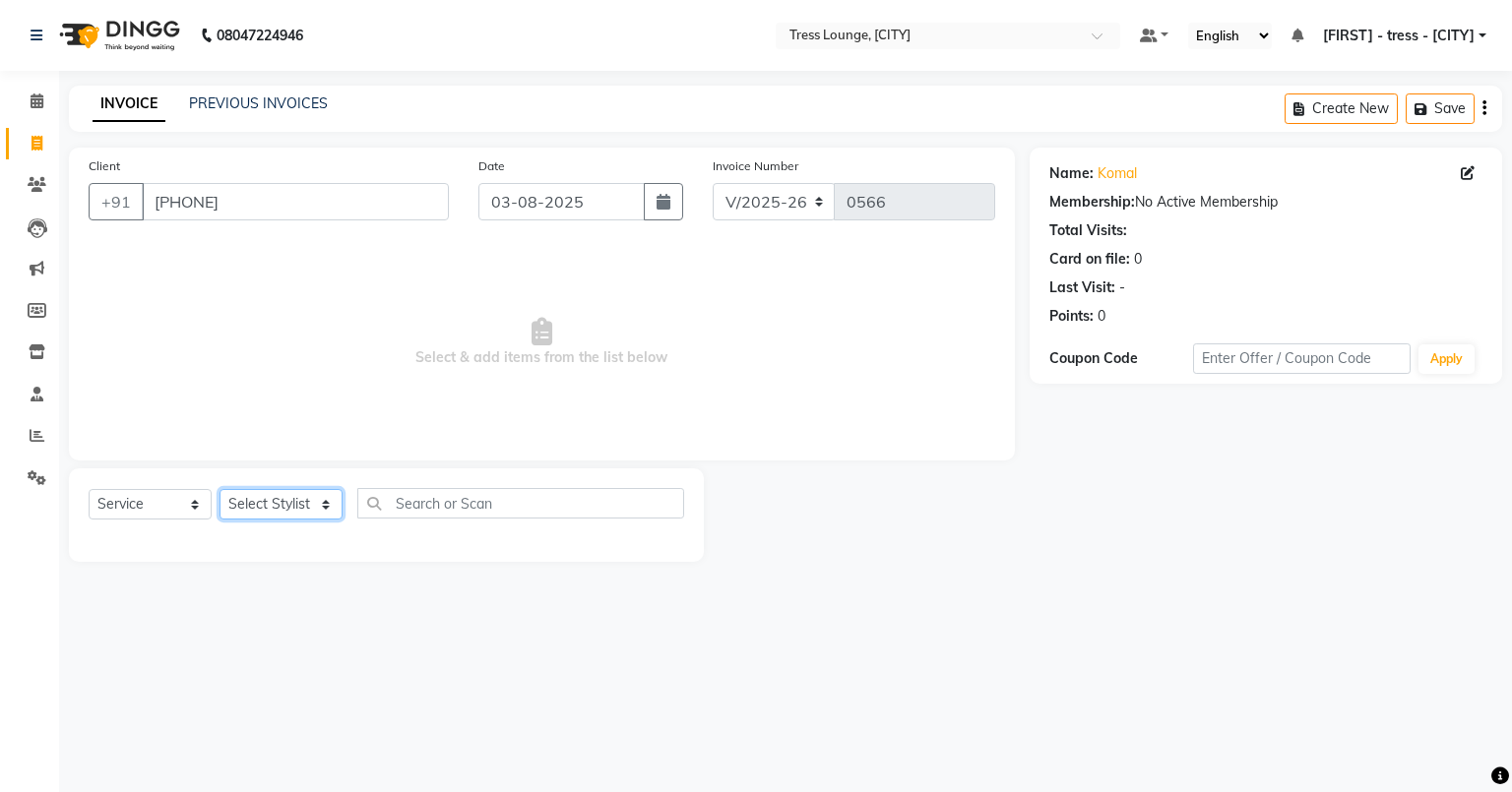 select on "70690" 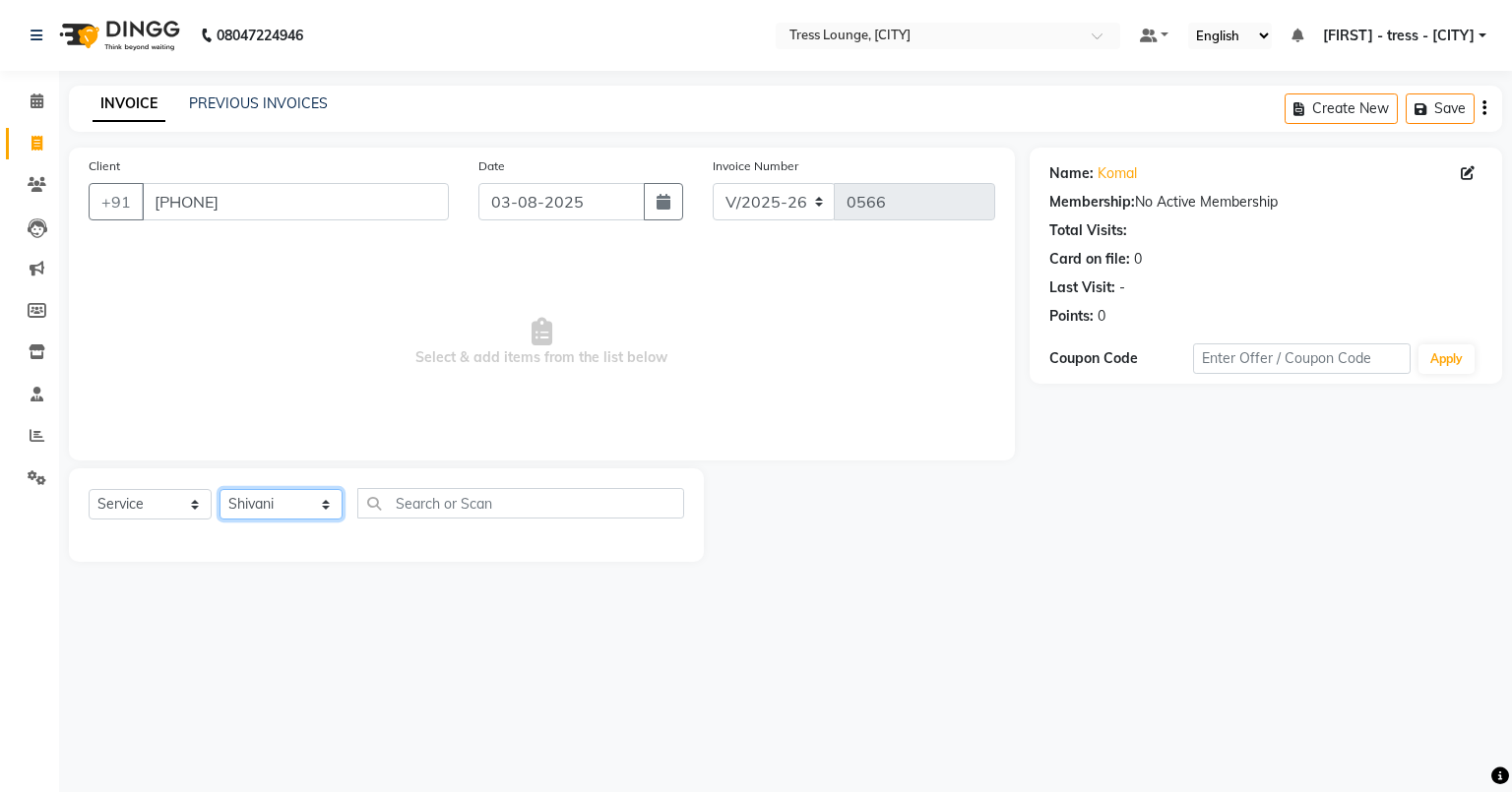 click on "Select Stylist [FIRST] [LAST] [FIRST] [FIRST] [FIRST] [FIRST] [FIRST]" 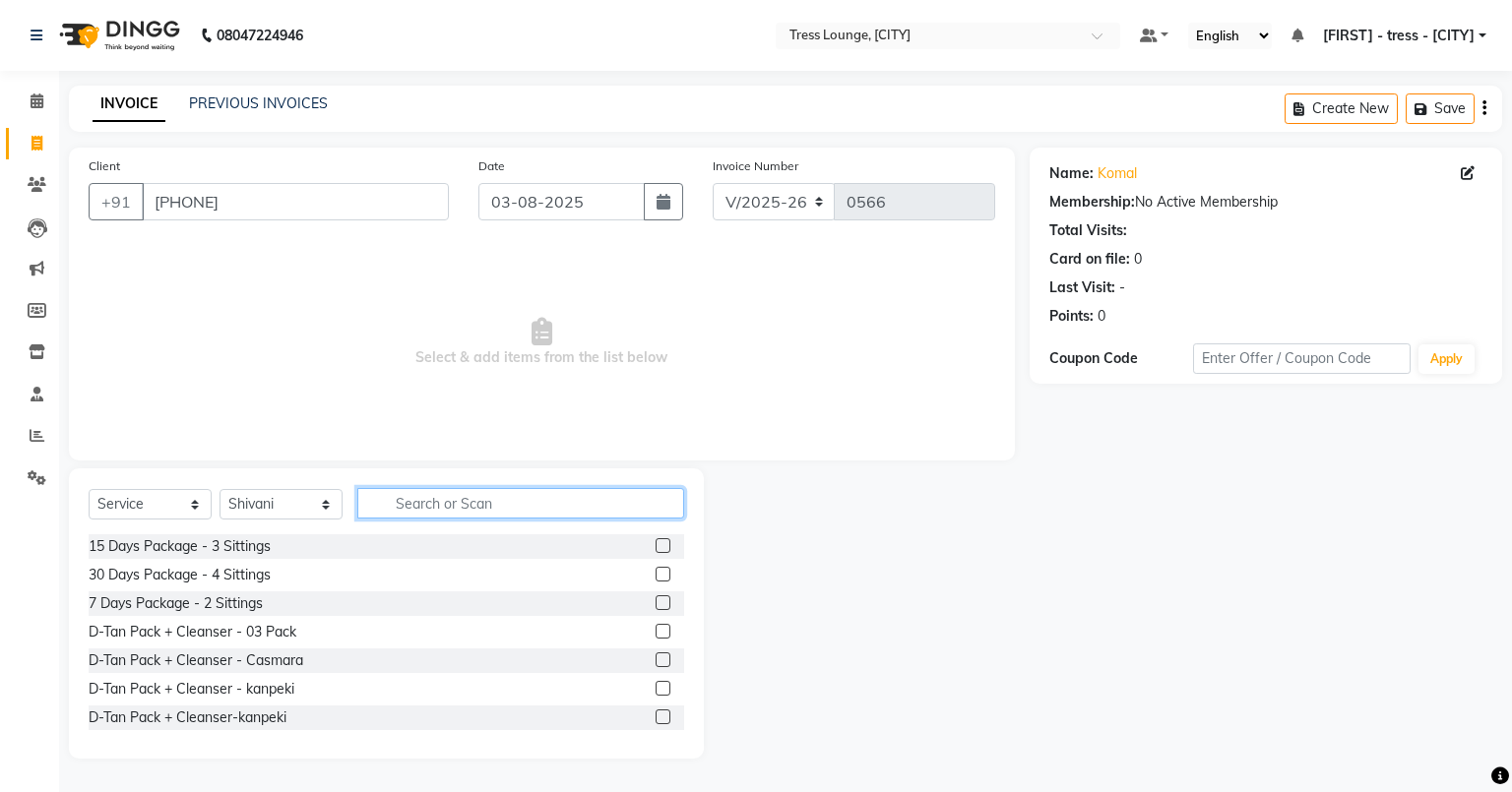 click 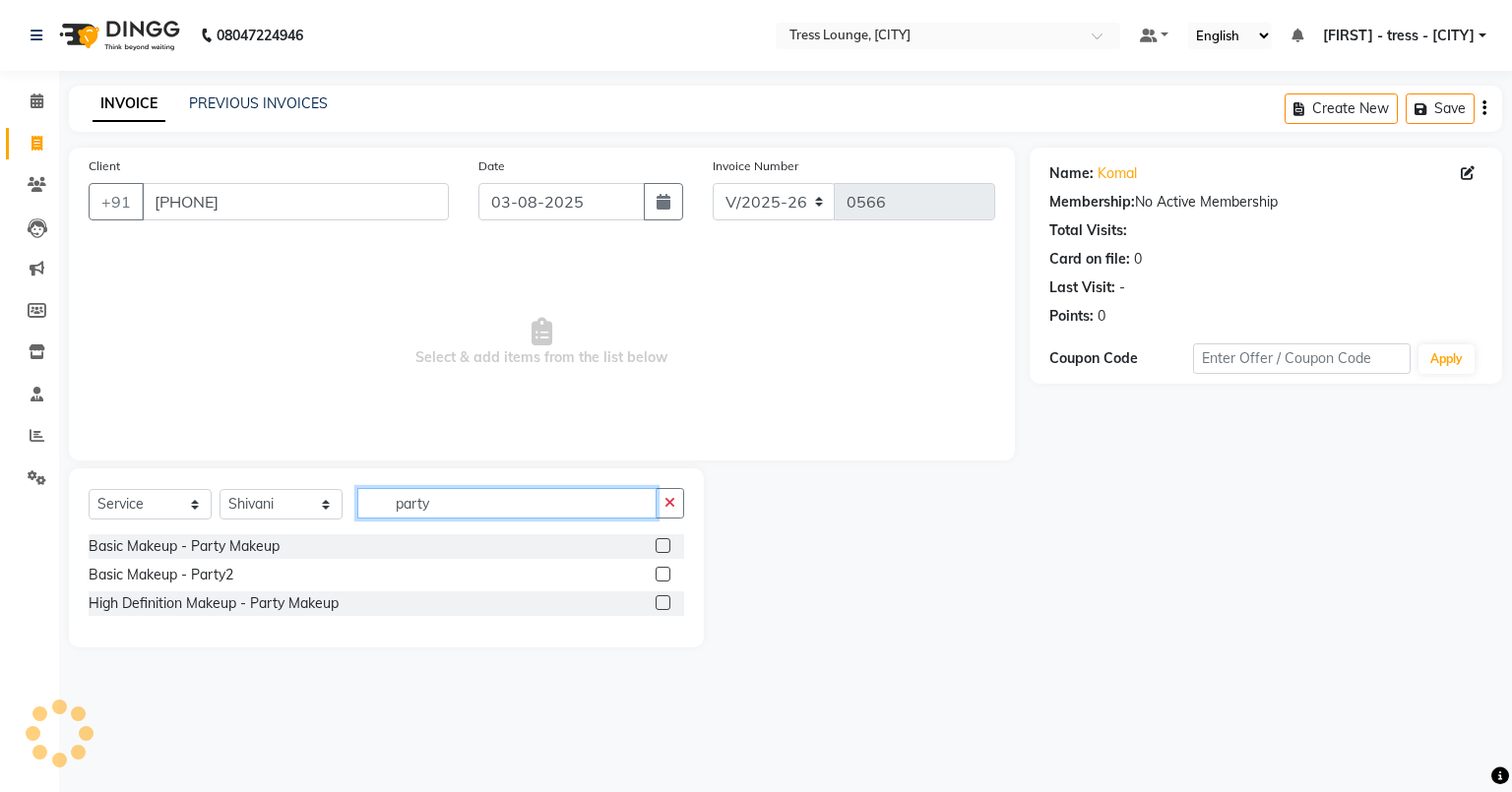 type on "party" 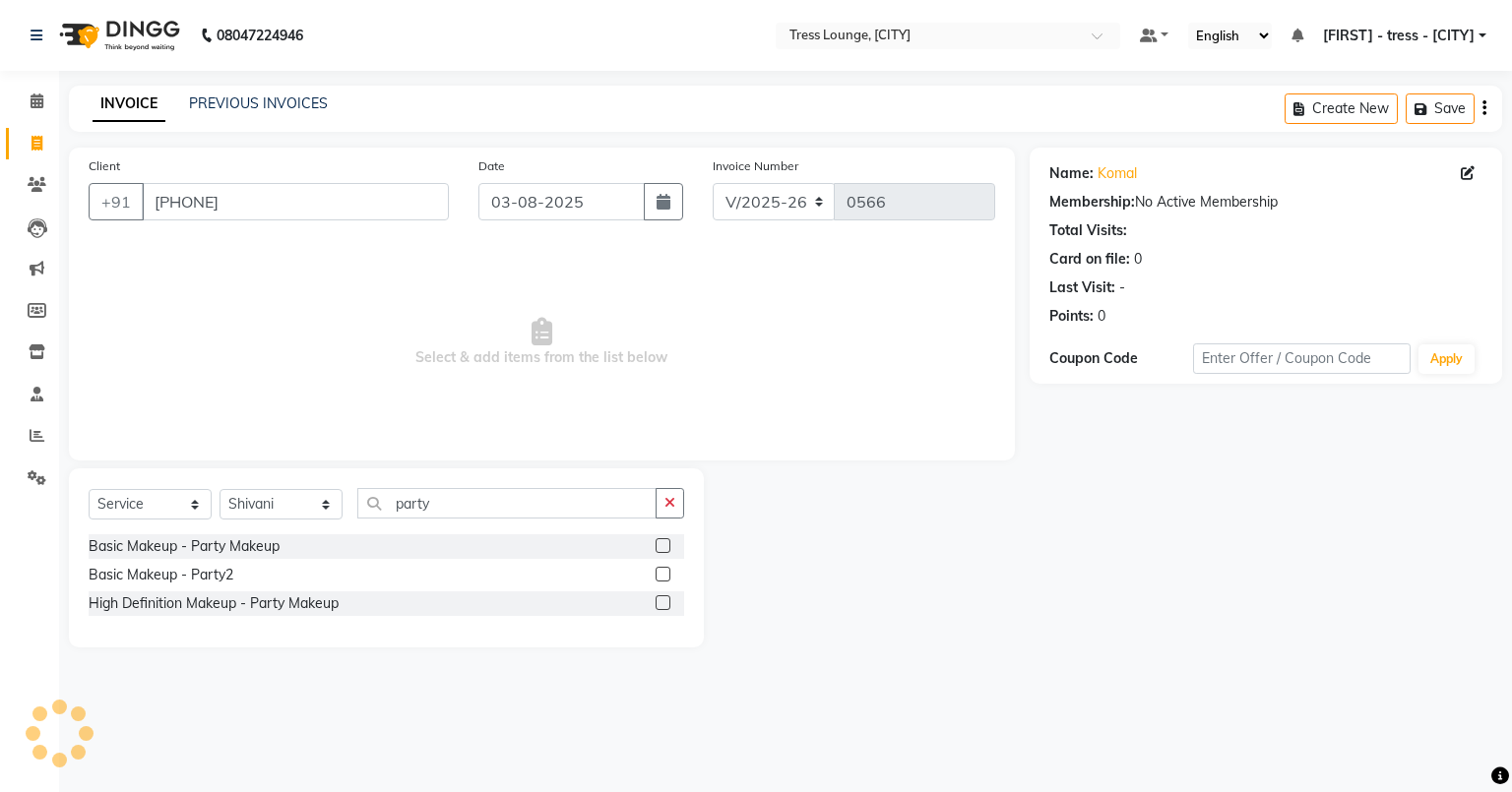click 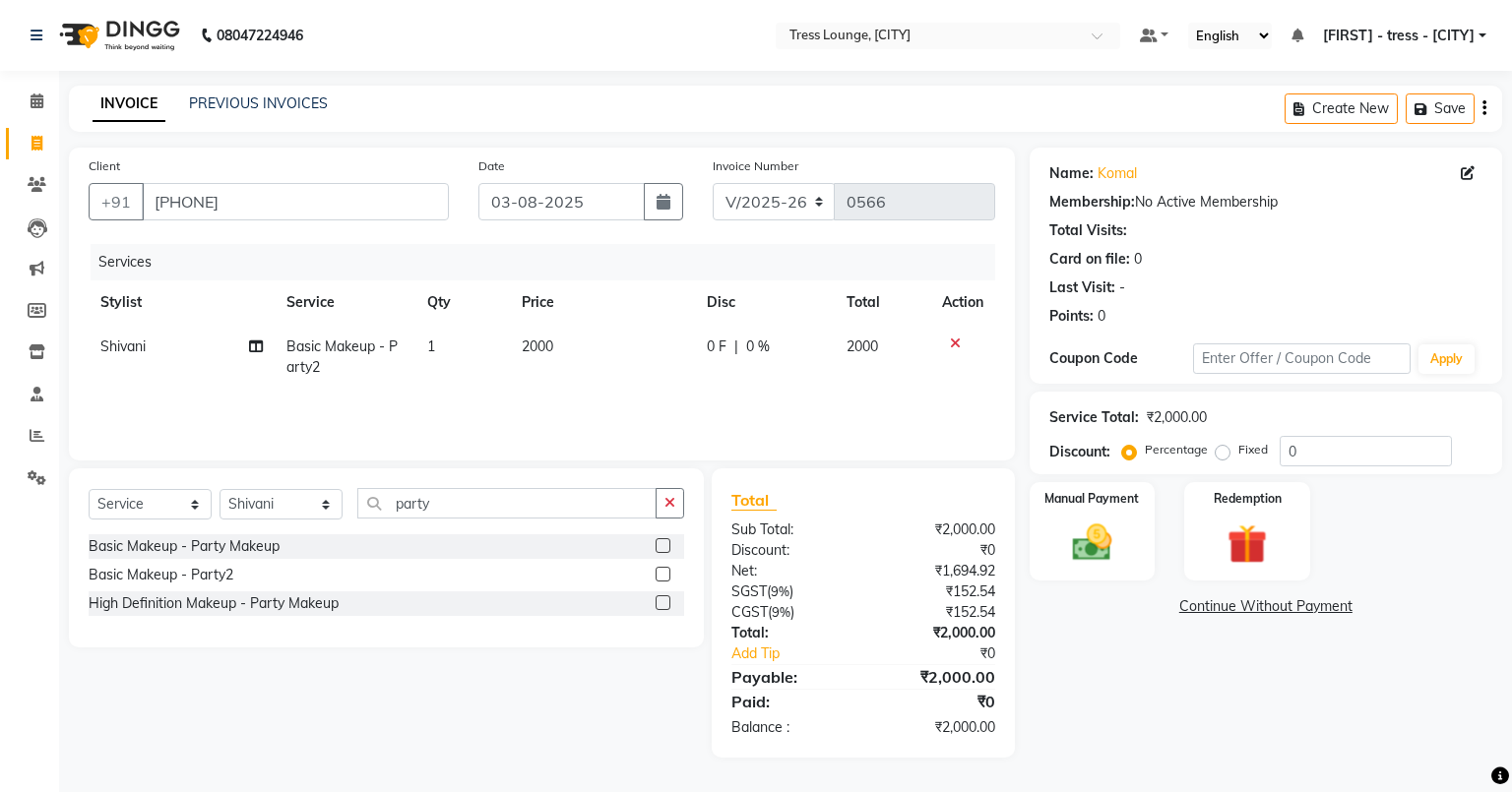 click 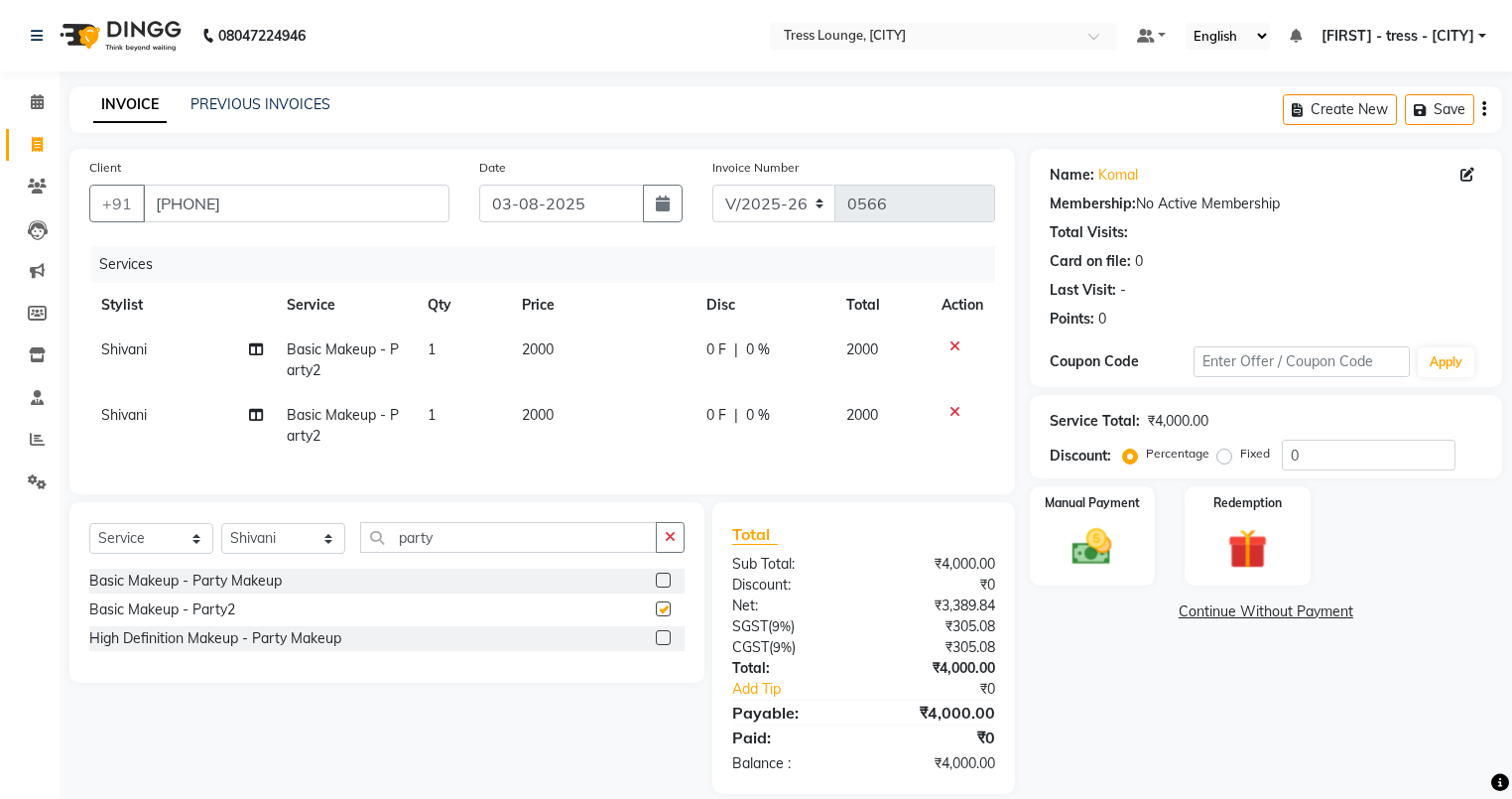 checkbox on "false" 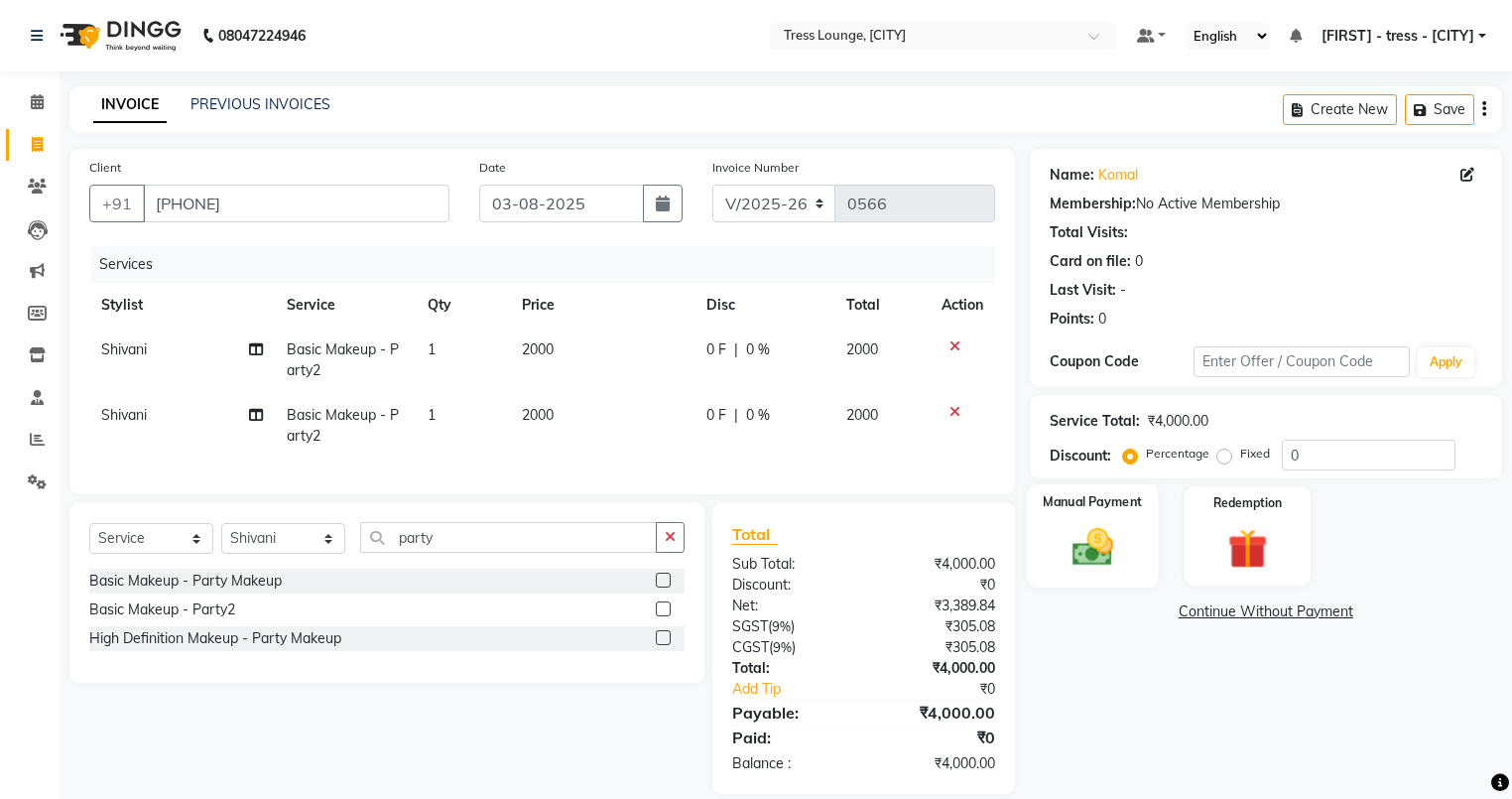 click 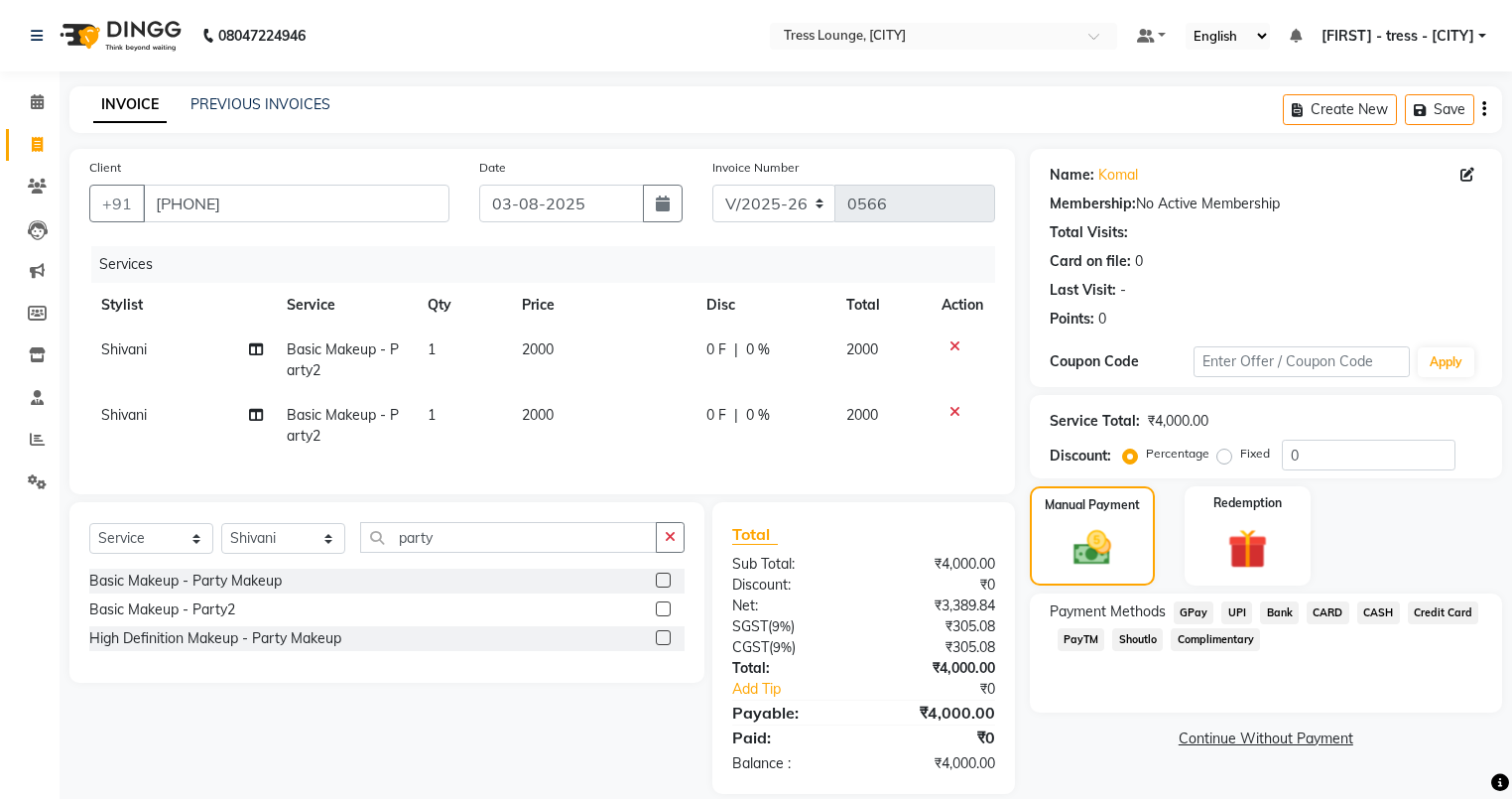 click on "UPI" 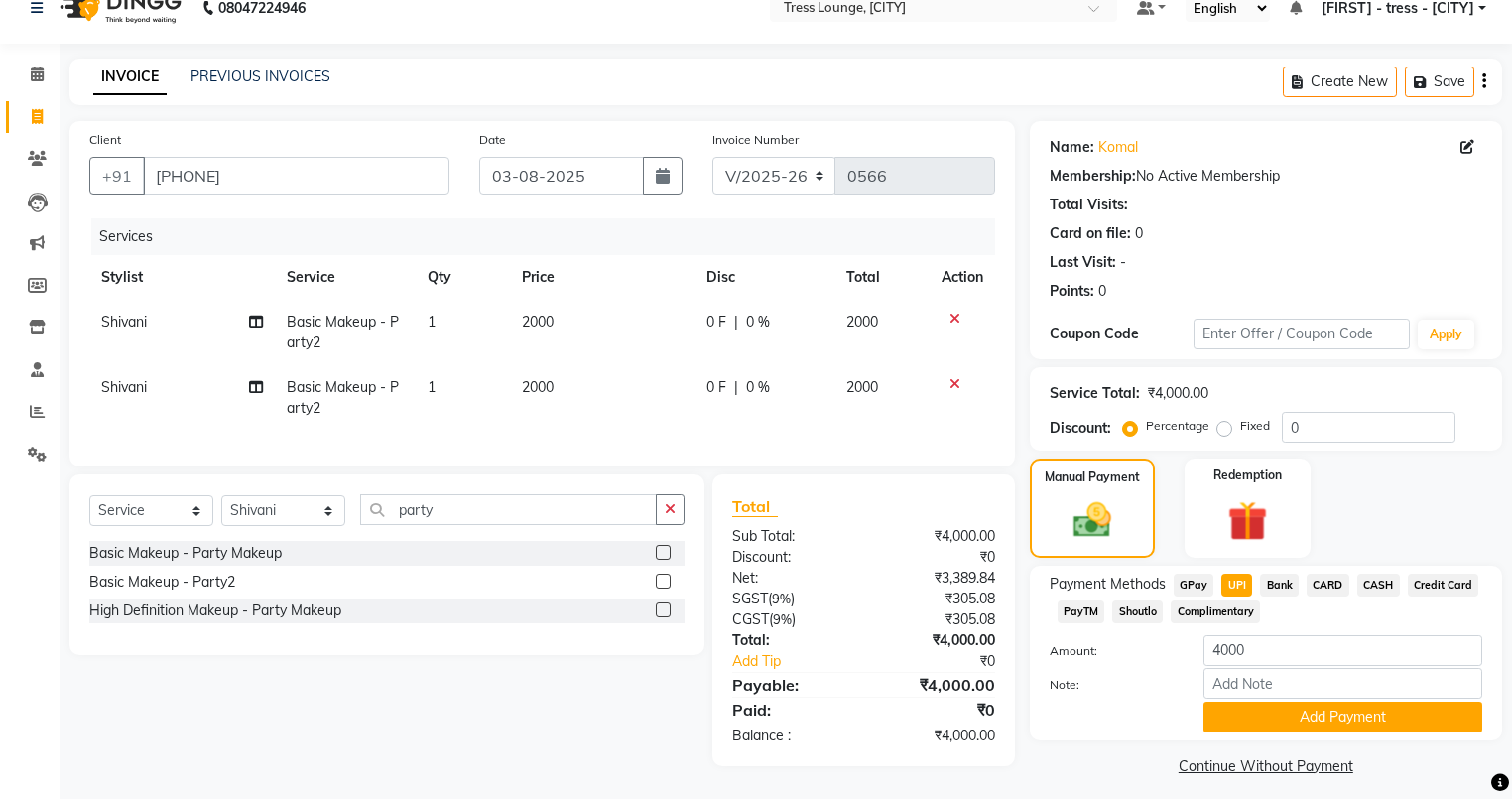 scroll, scrollTop: 42, scrollLeft: 0, axis: vertical 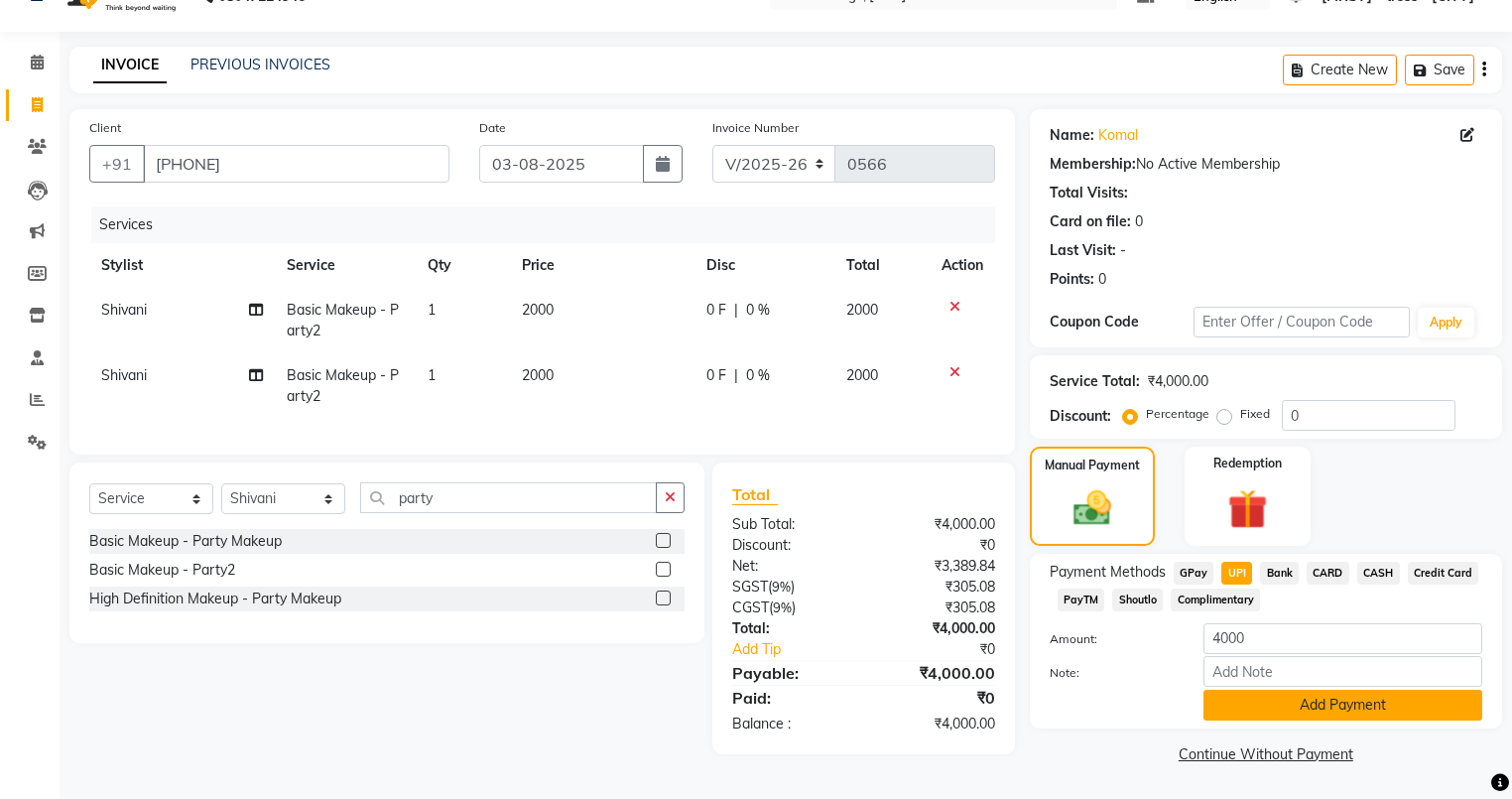 click on "Add Payment" 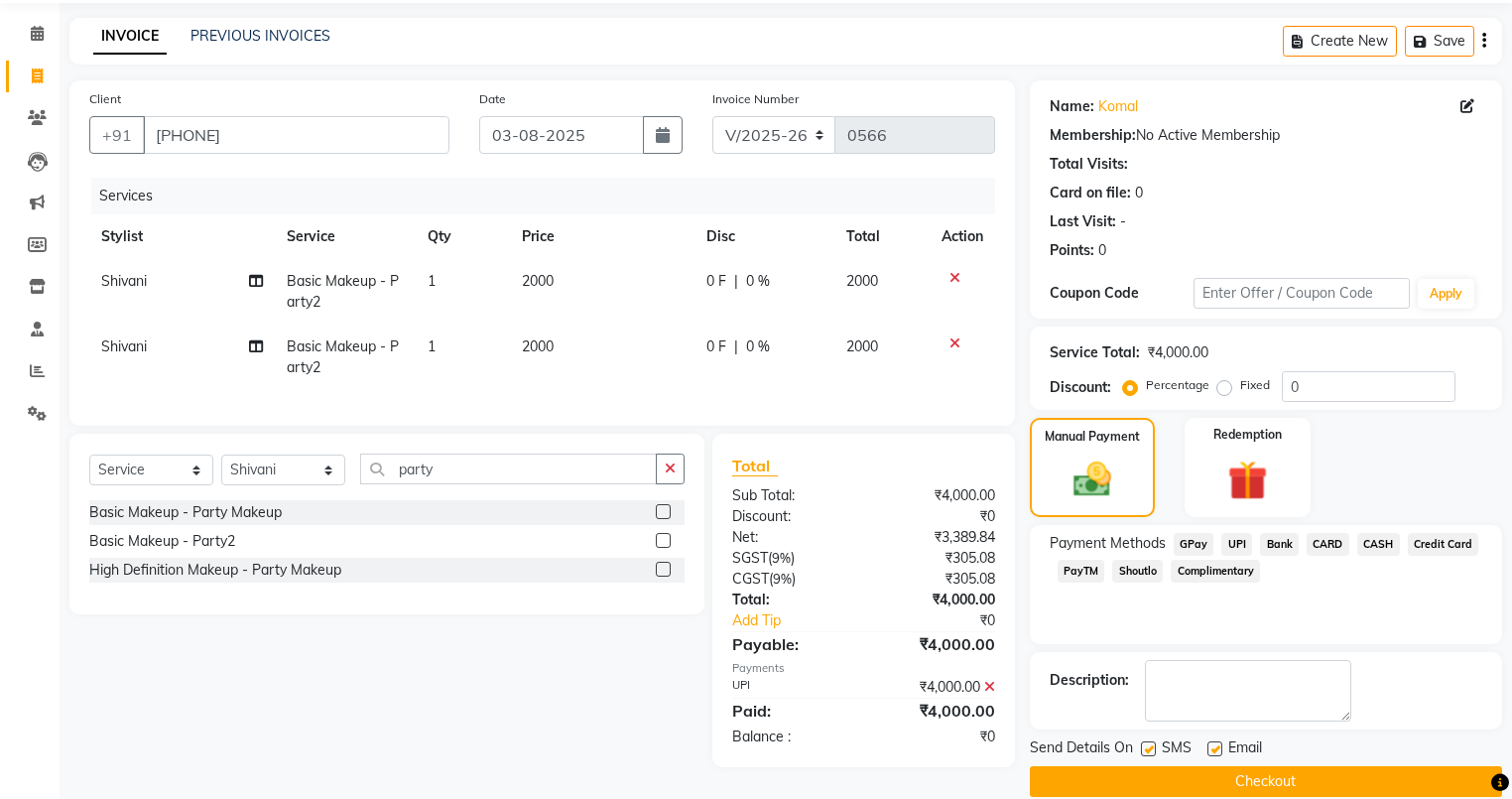 scroll, scrollTop: 95, scrollLeft: 0, axis: vertical 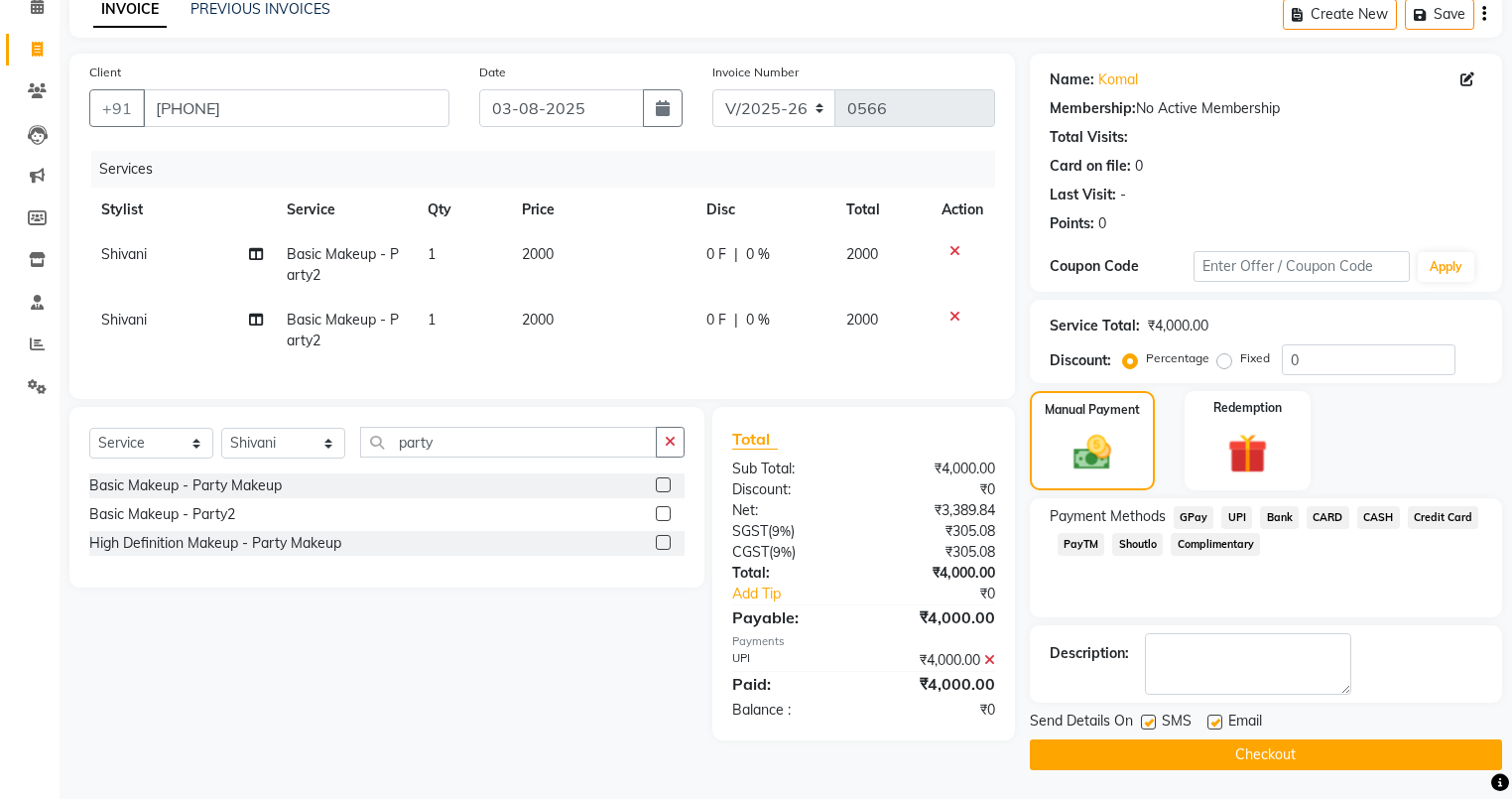 click on "Checkout" 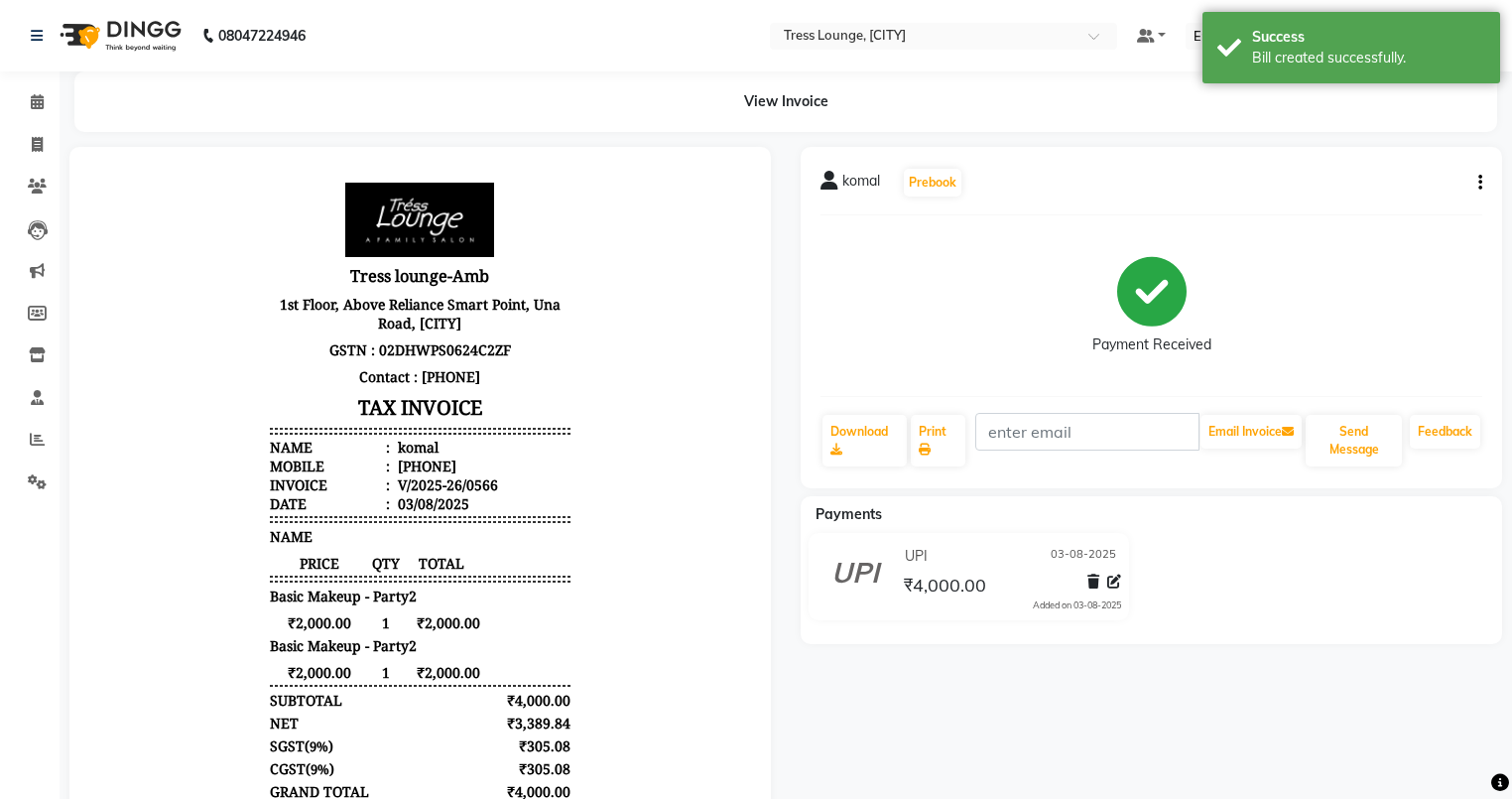 scroll, scrollTop: 0, scrollLeft: 0, axis: both 